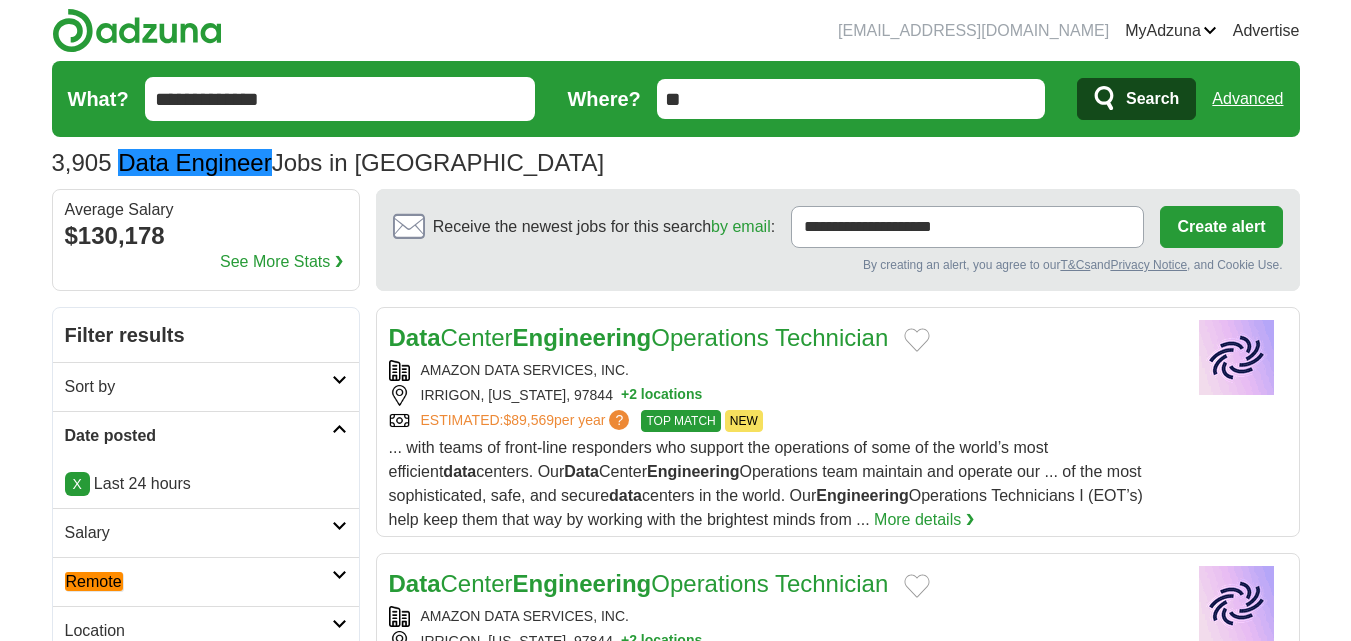 scroll, scrollTop: 300, scrollLeft: 0, axis: vertical 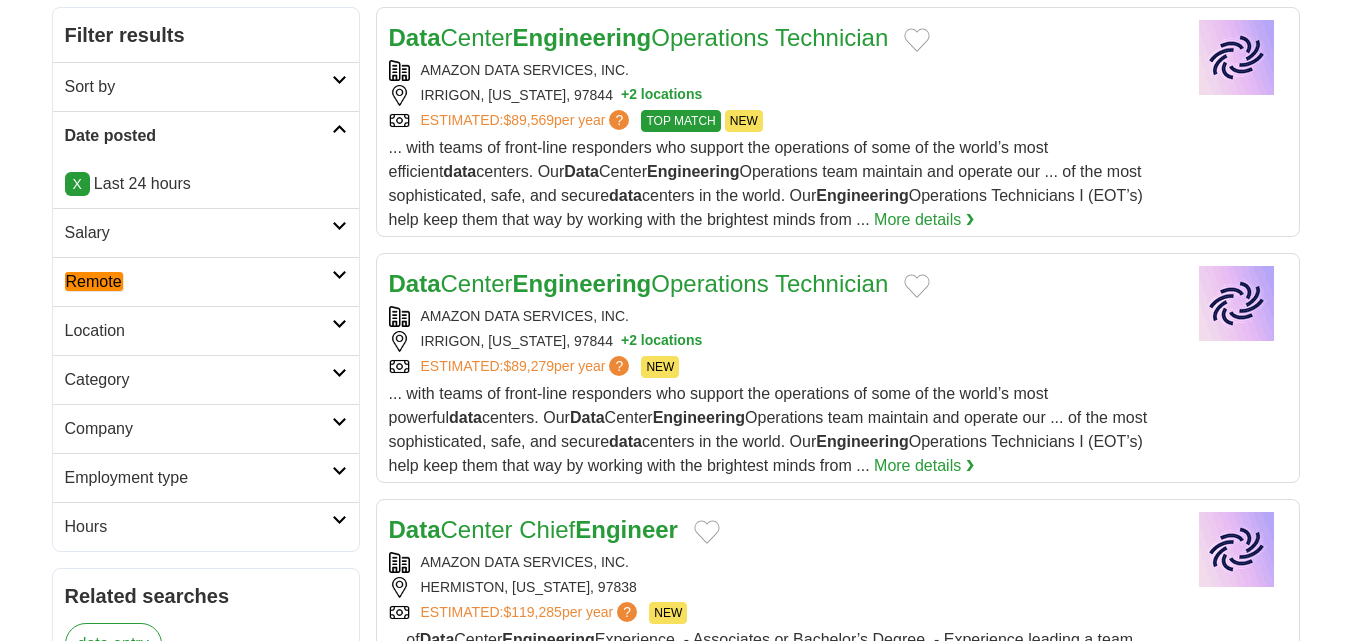 drag, startPoint x: 108, startPoint y: 274, endPoint x: 114, endPoint y: 285, distance: 12.529964 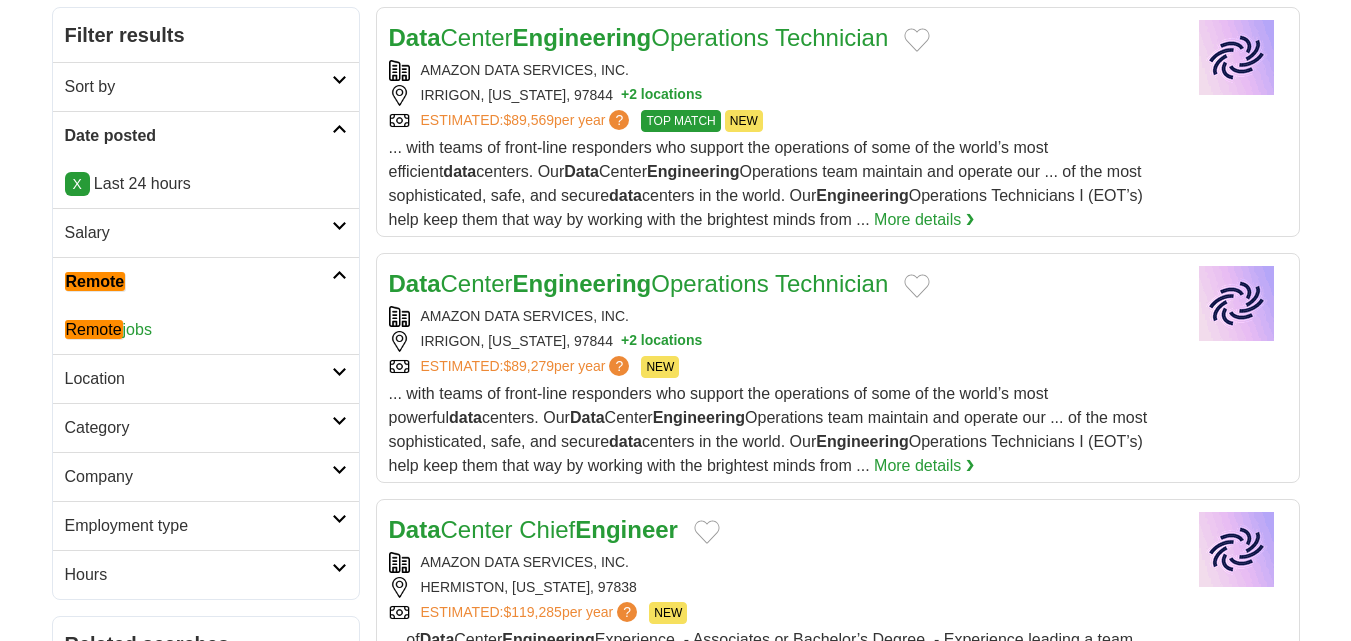 click on "Remote" 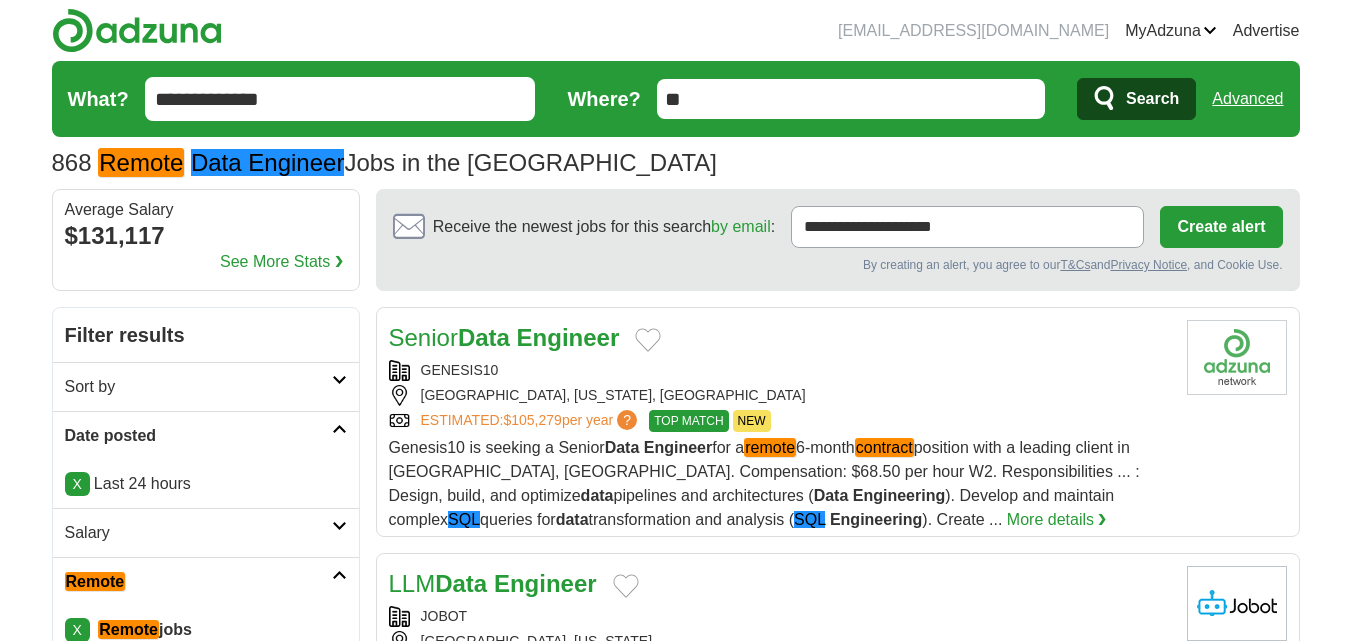scroll, scrollTop: 0, scrollLeft: 0, axis: both 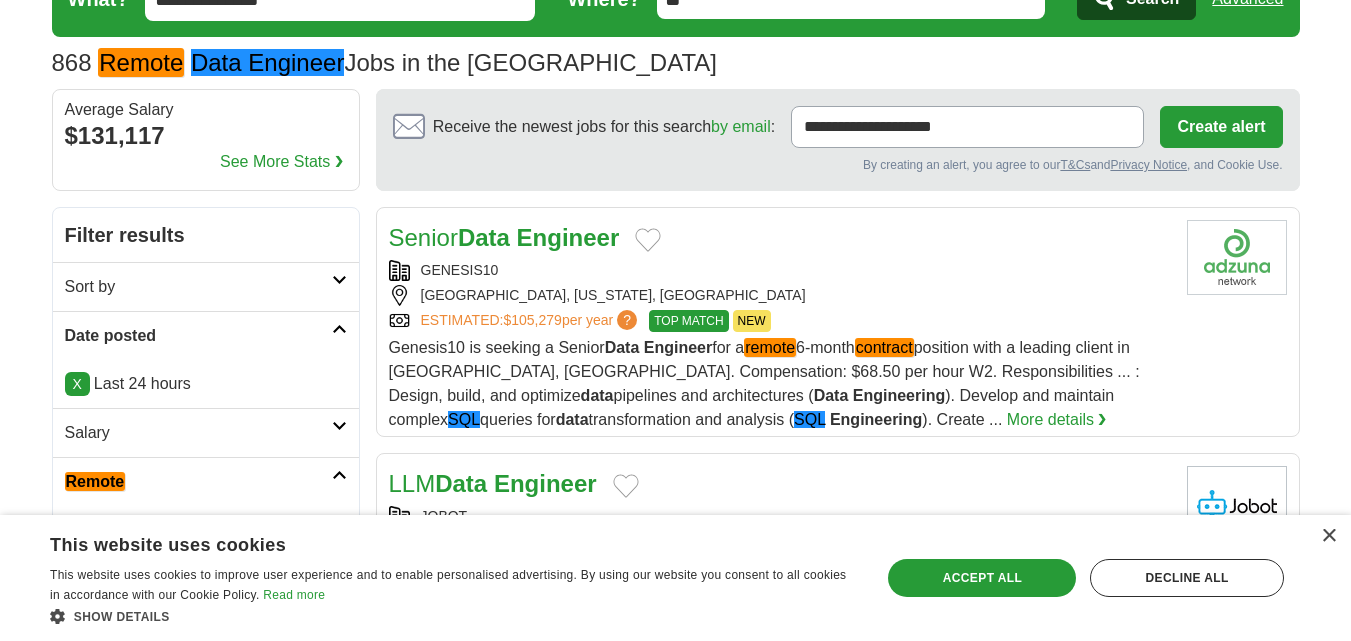 click on "Engineer" at bounding box center (568, 237) 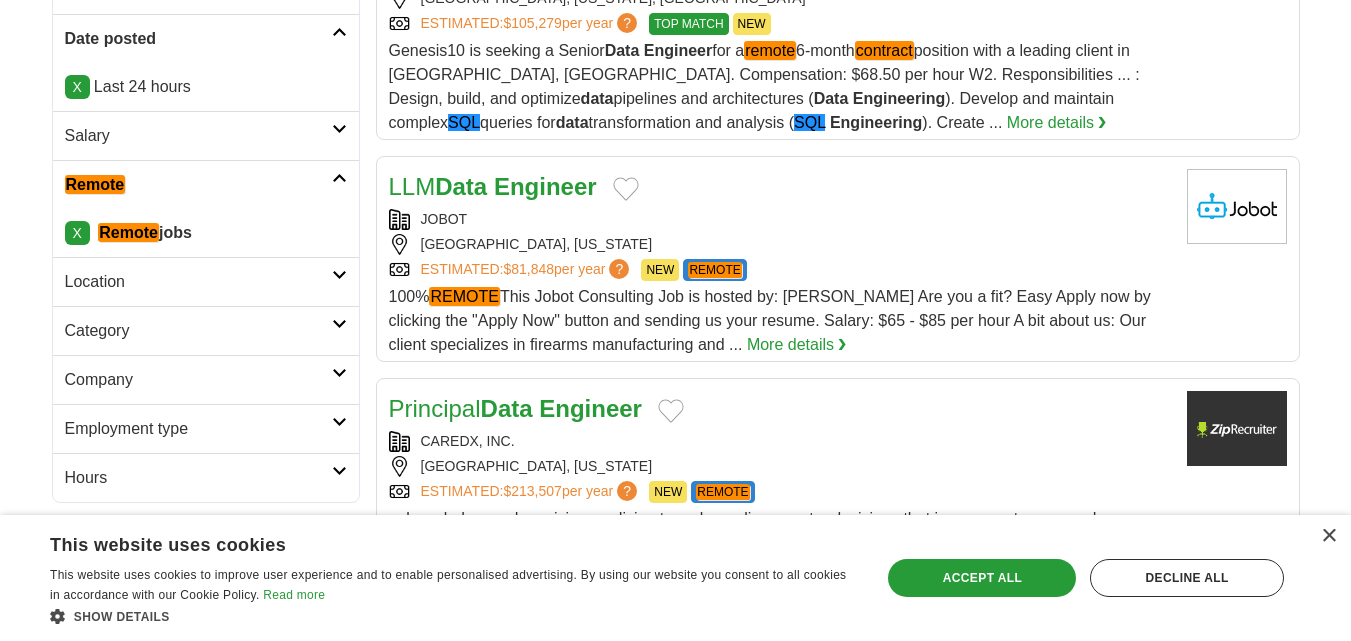 scroll, scrollTop: 400, scrollLeft: 0, axis: vertical 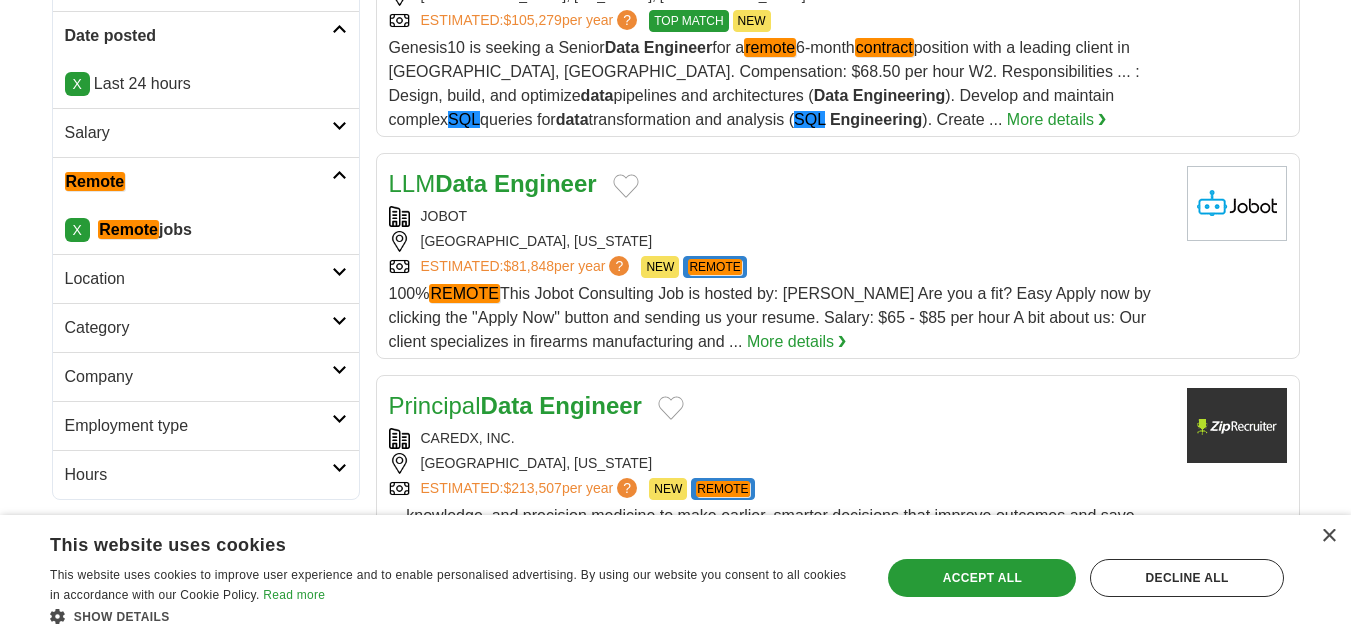 click on "LLM  Data   Engineer" at bounding box center (493, 183) 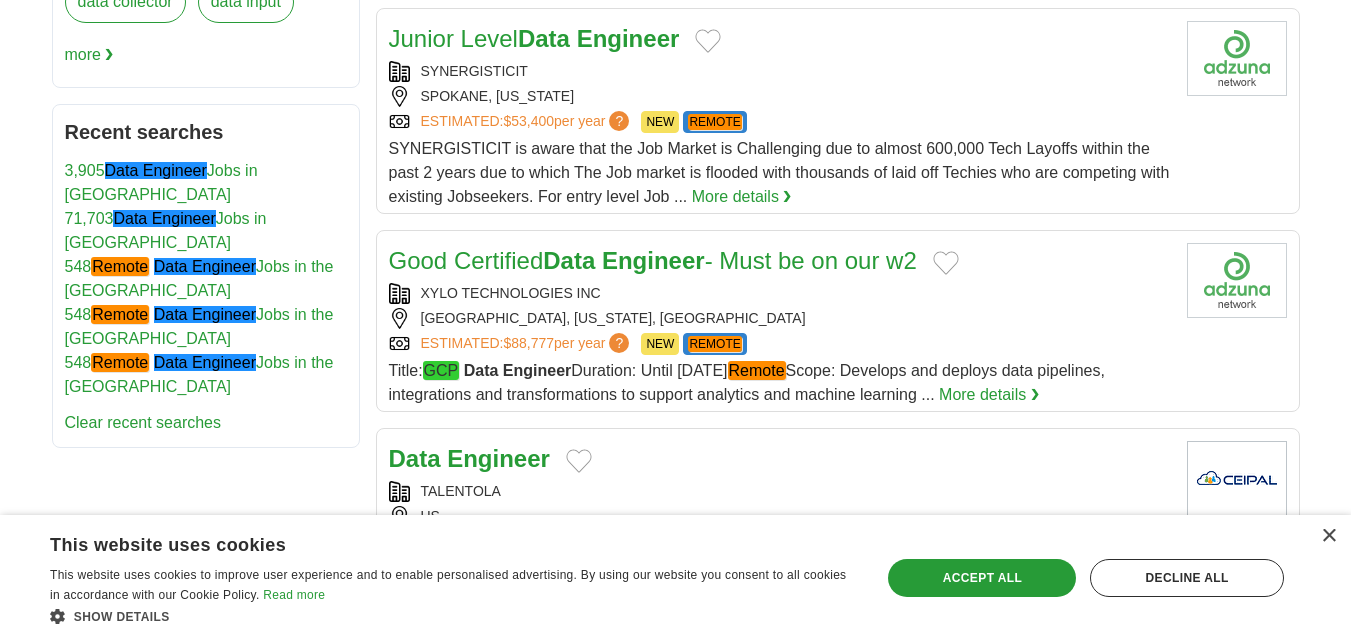 scroll, scrollTop: 1300, scrollLeft: 0, axis: vertical 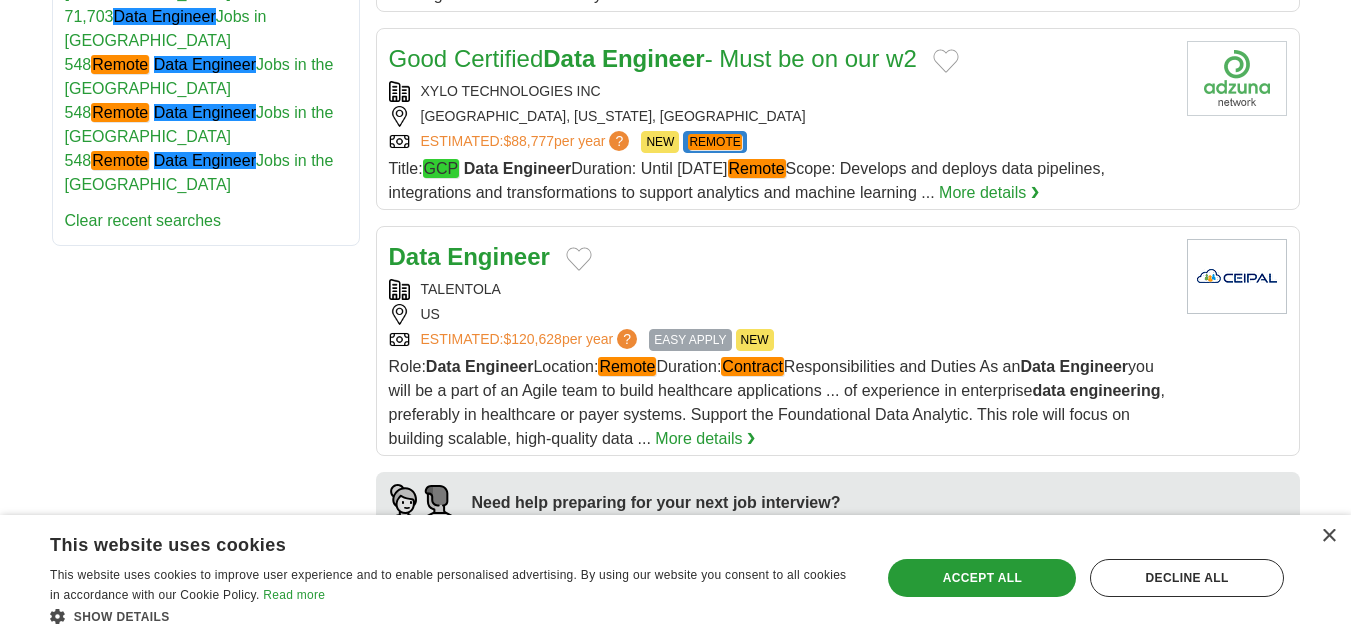 click on "Data   Engineer" at bounding box center (469, 256) 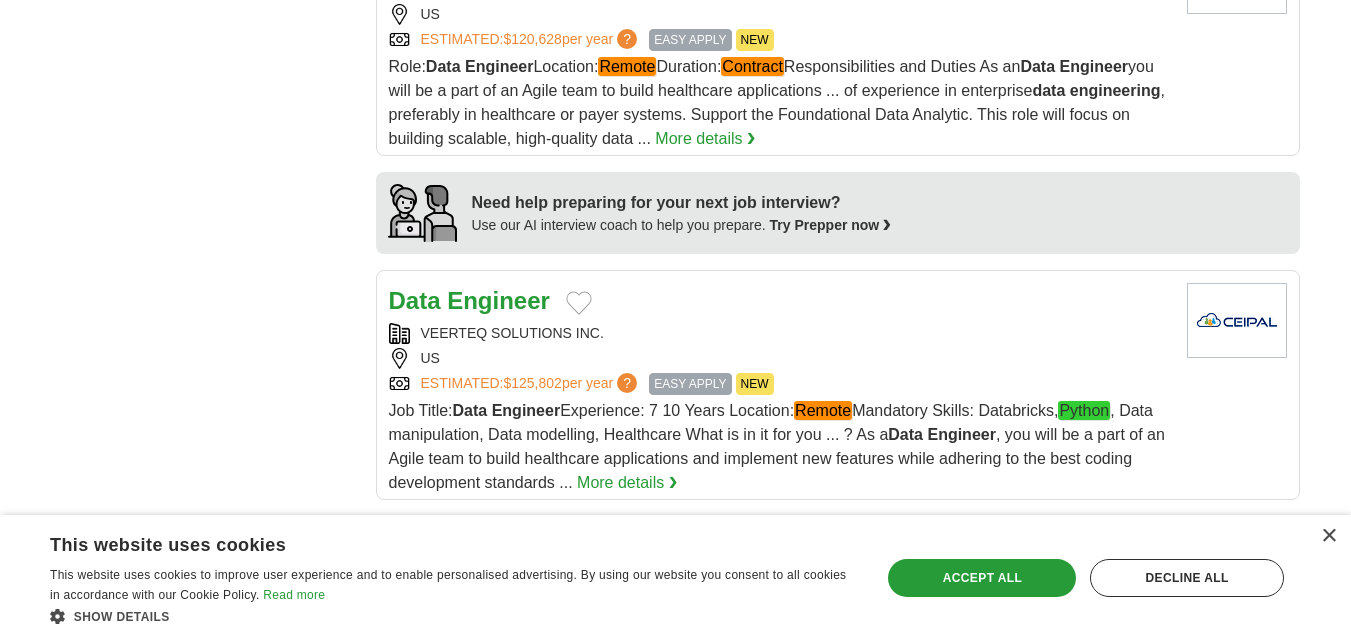 scroll, scrollTop: 1700, scrollLeft: 0, axis: vertical 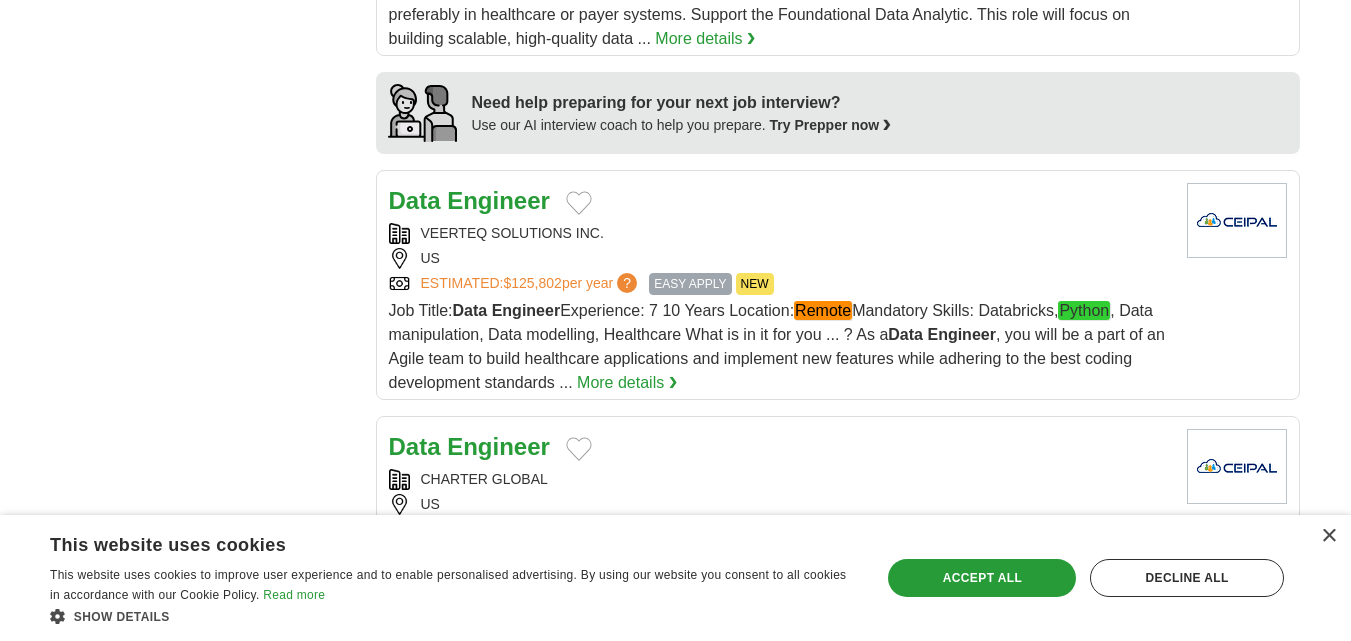 click on "Data" at bounding box center [415, 200] 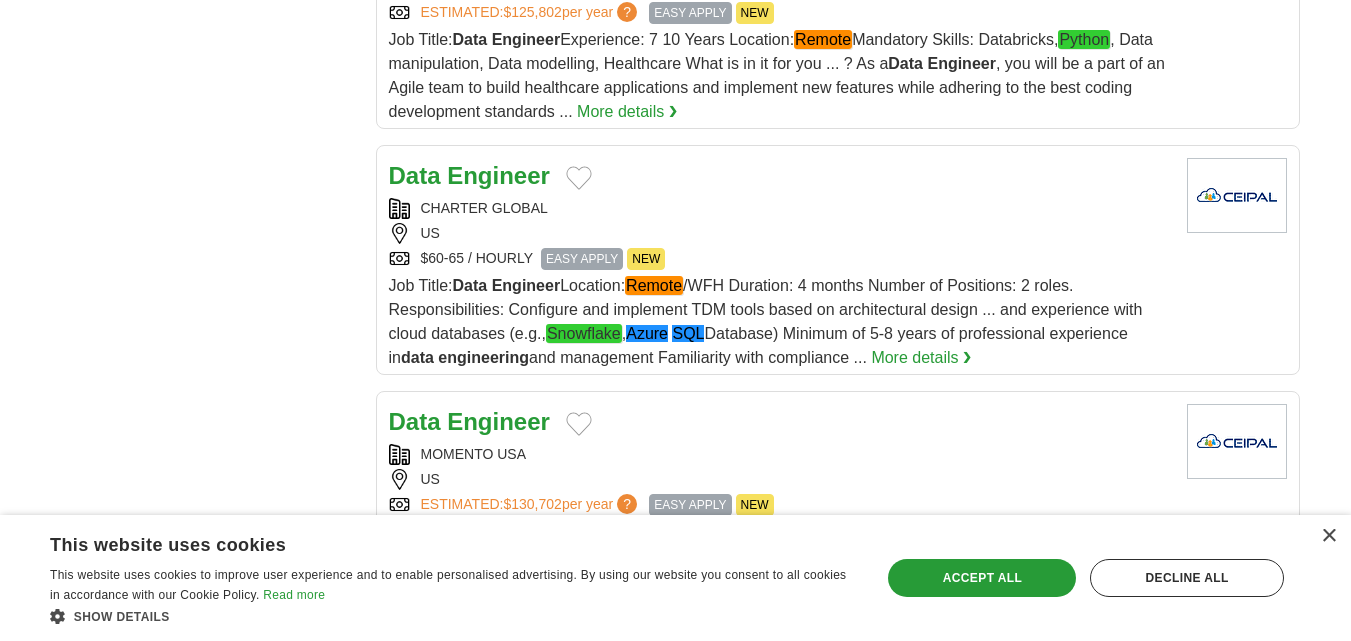 scroll, scrollTop: 2000, scrollLeft: 0, axis: vertical 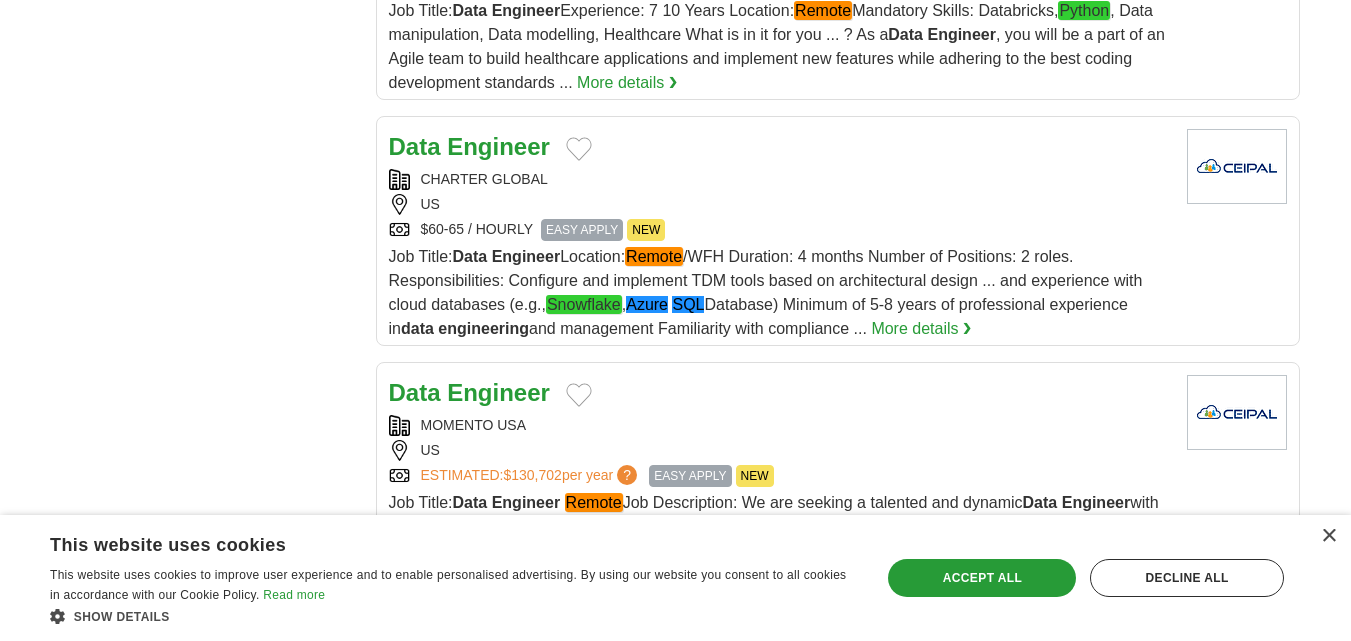 click on "Data" at bounding box center (415, 146) 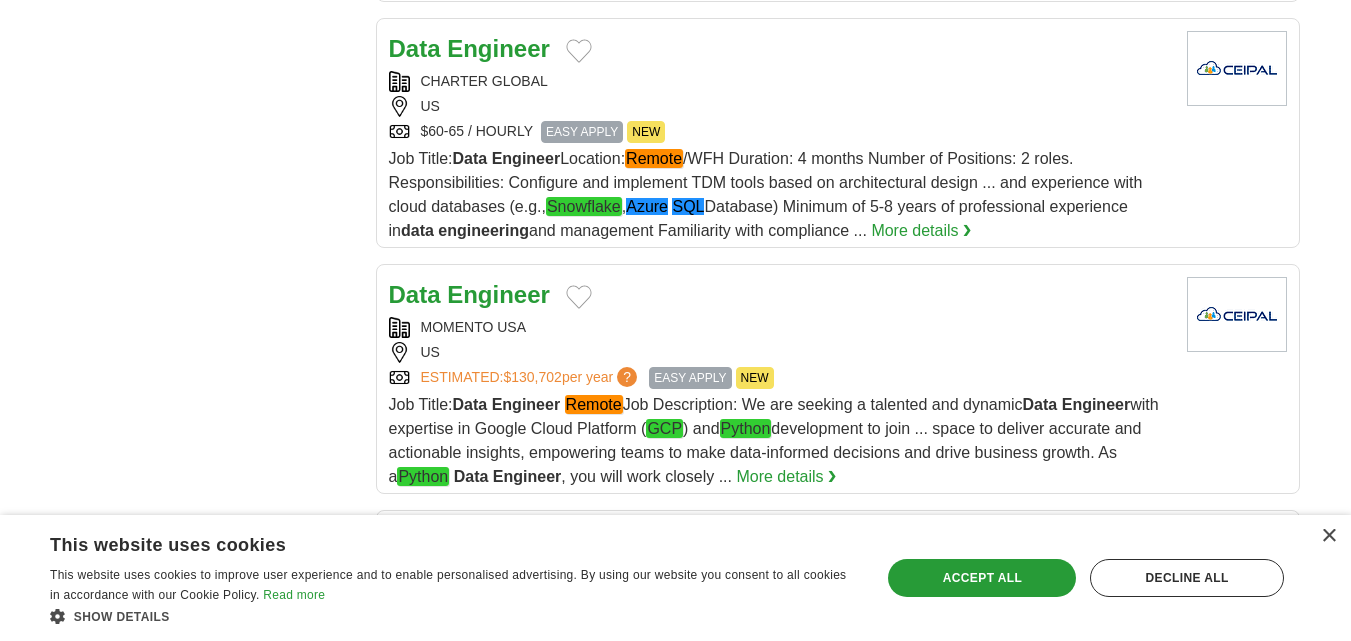 scroll, scrollTop: 2200, scrollLeft: 0, axis: vertical 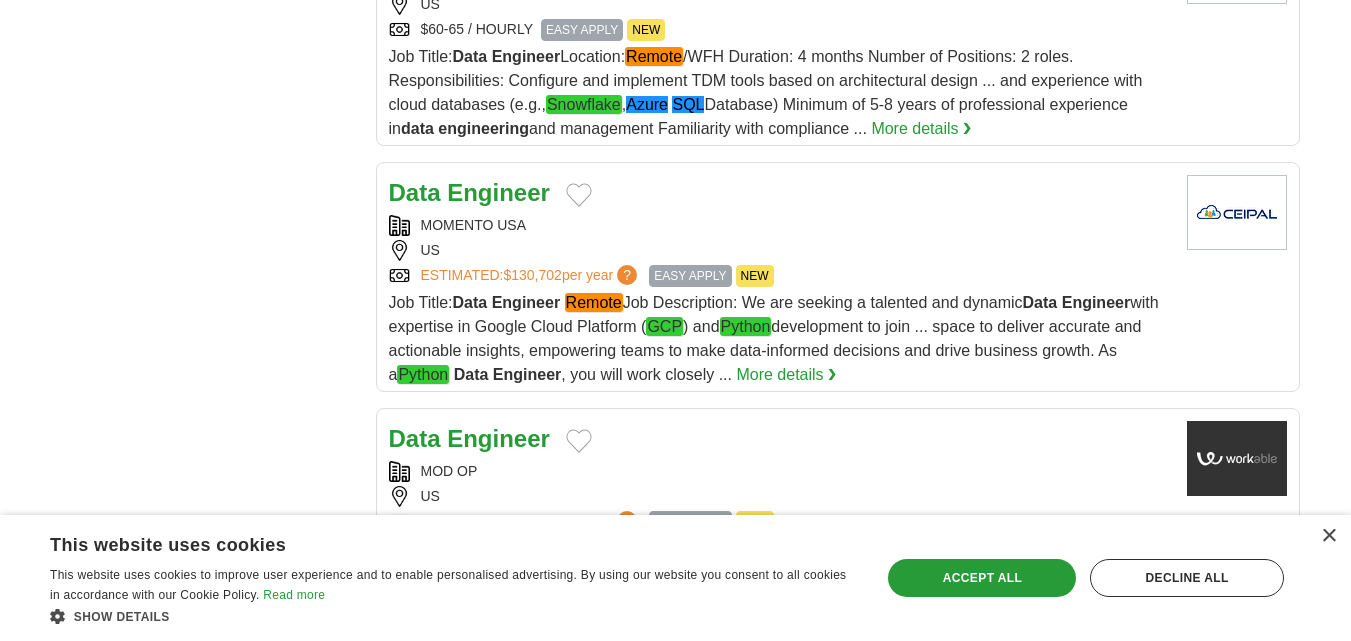 click on "Data" at bounding box center (415, 192) 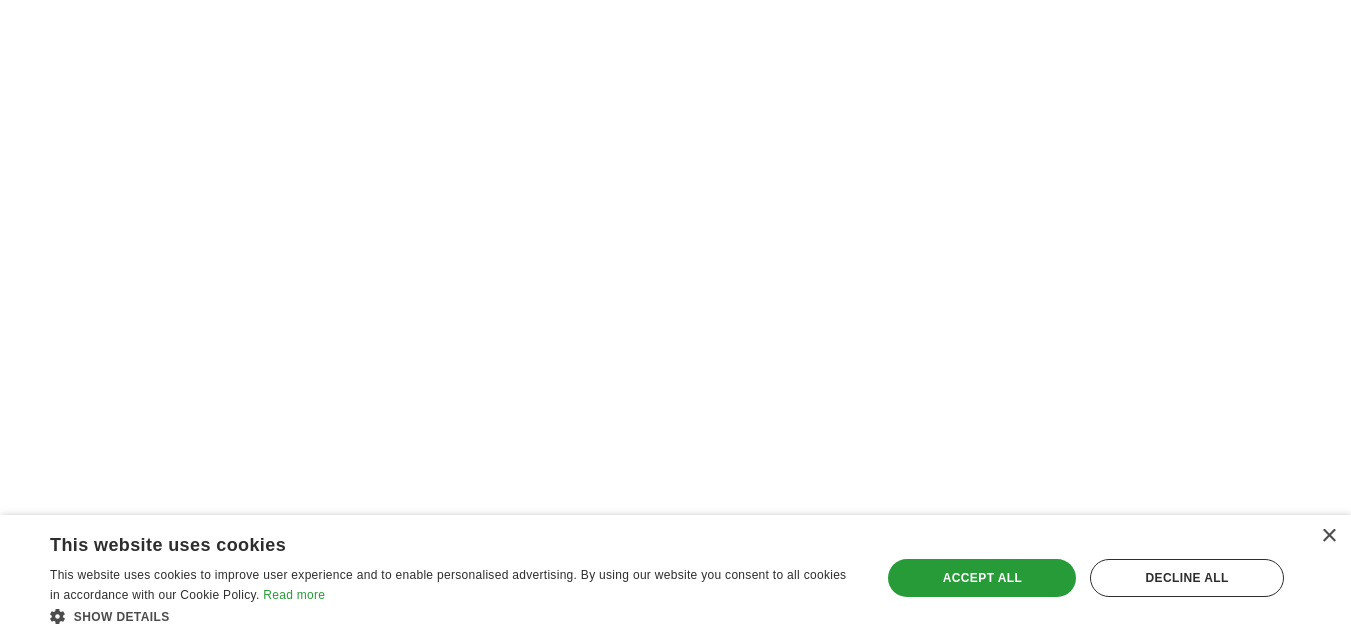 scroll, scrollTop: 3800, scrollLeft: 0, axis: vertical 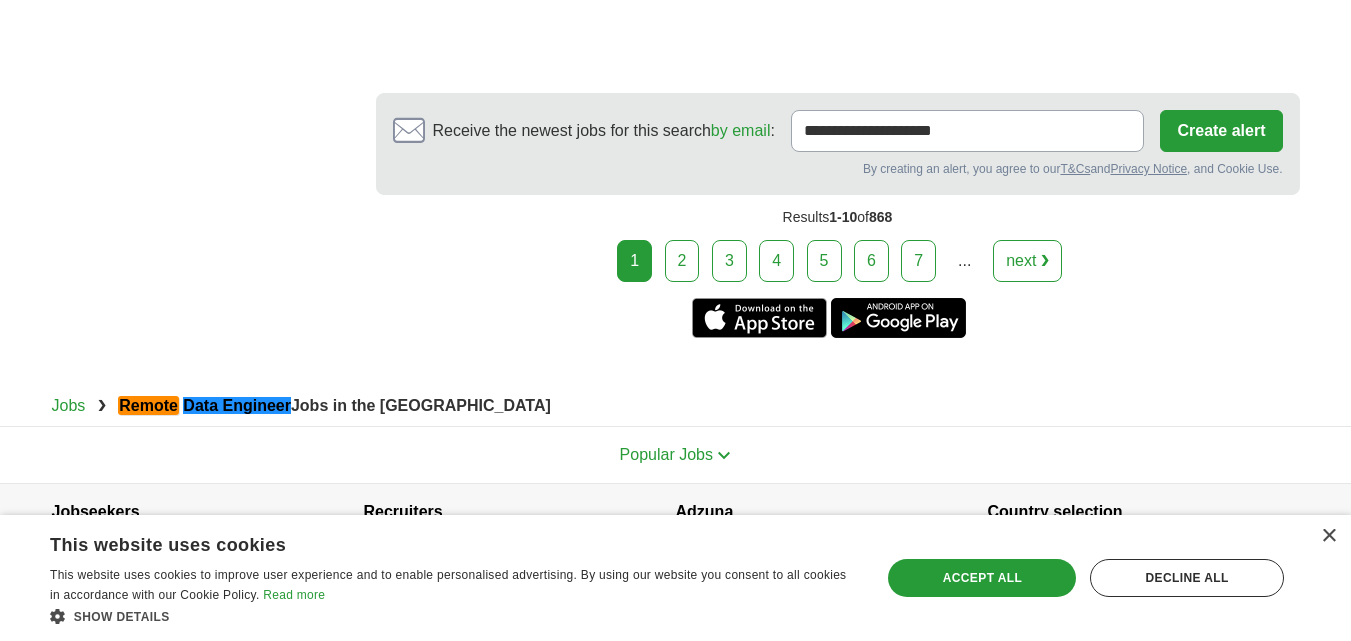 click on "2" at bounding box center [682, 261] 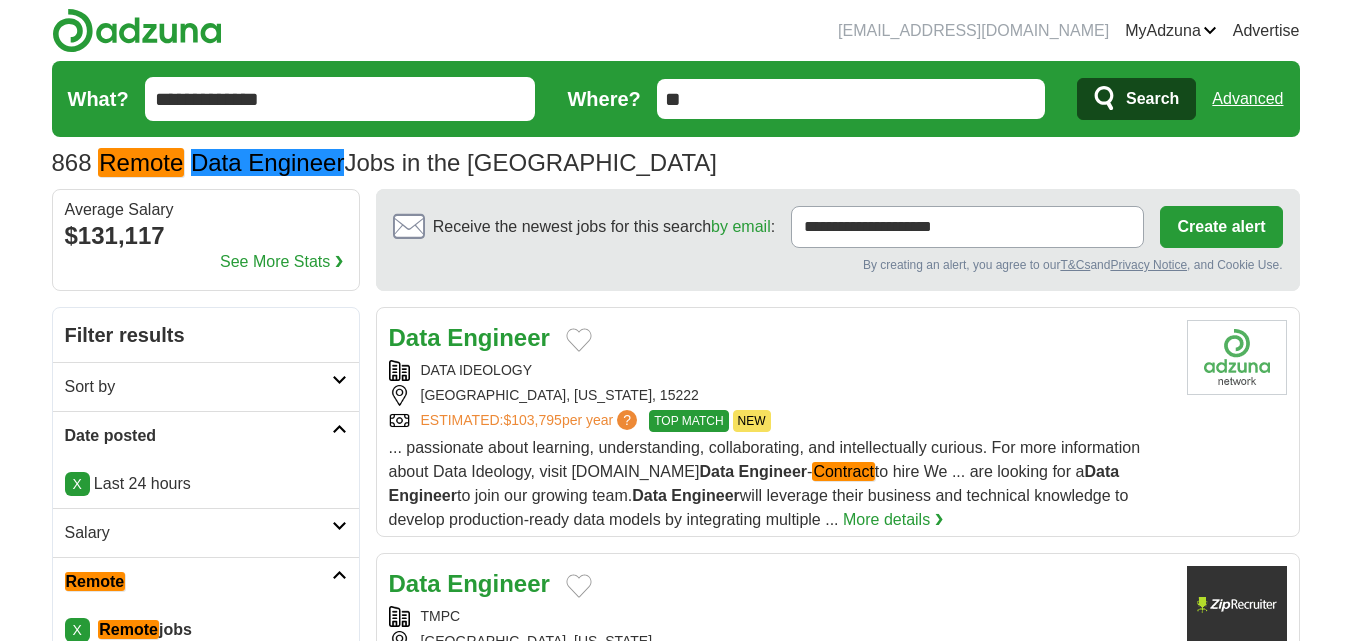 scroll, scrollTop: 0, scrollLeft: 0, axis: both 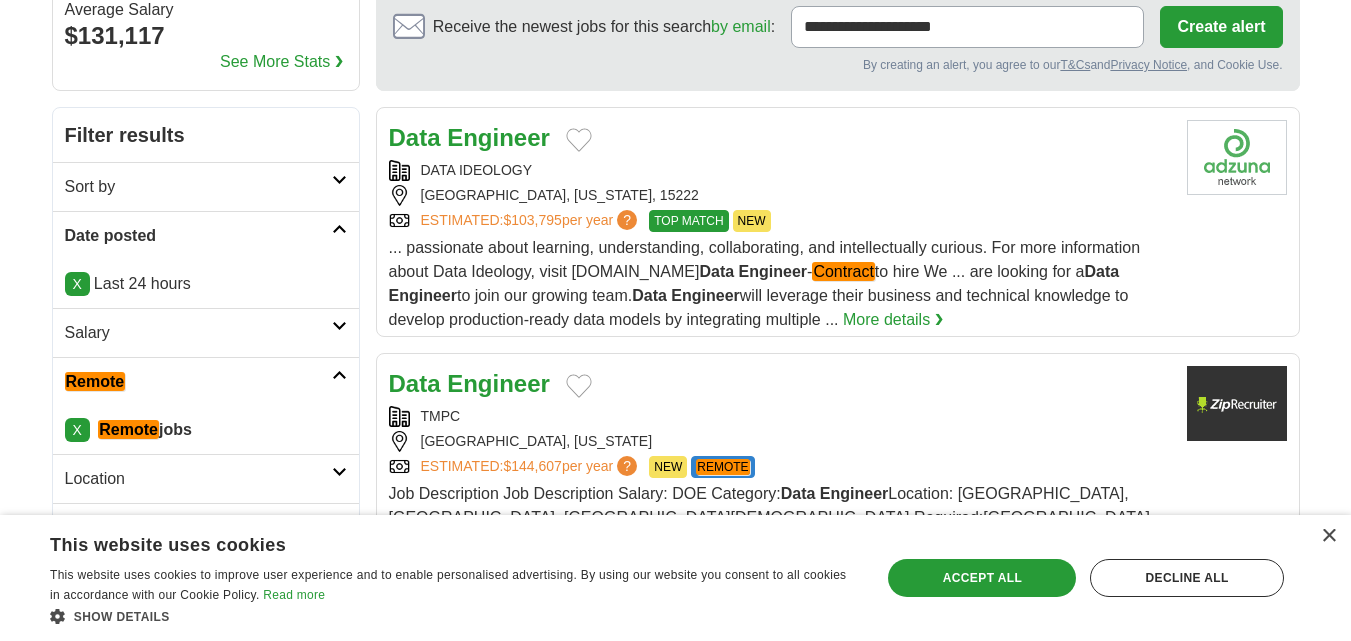click on "Data" at bounding box center [415, 137] 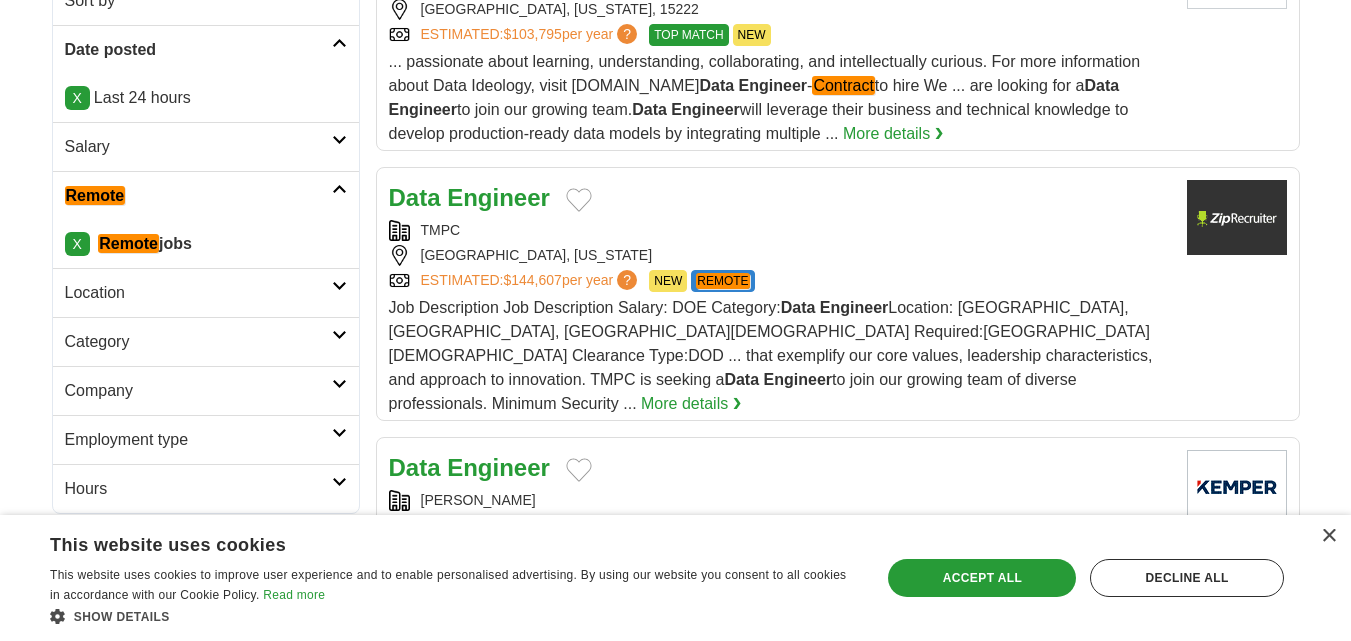 scroll, scrollTop: 400, scrollLeft: 0, axis: vertical 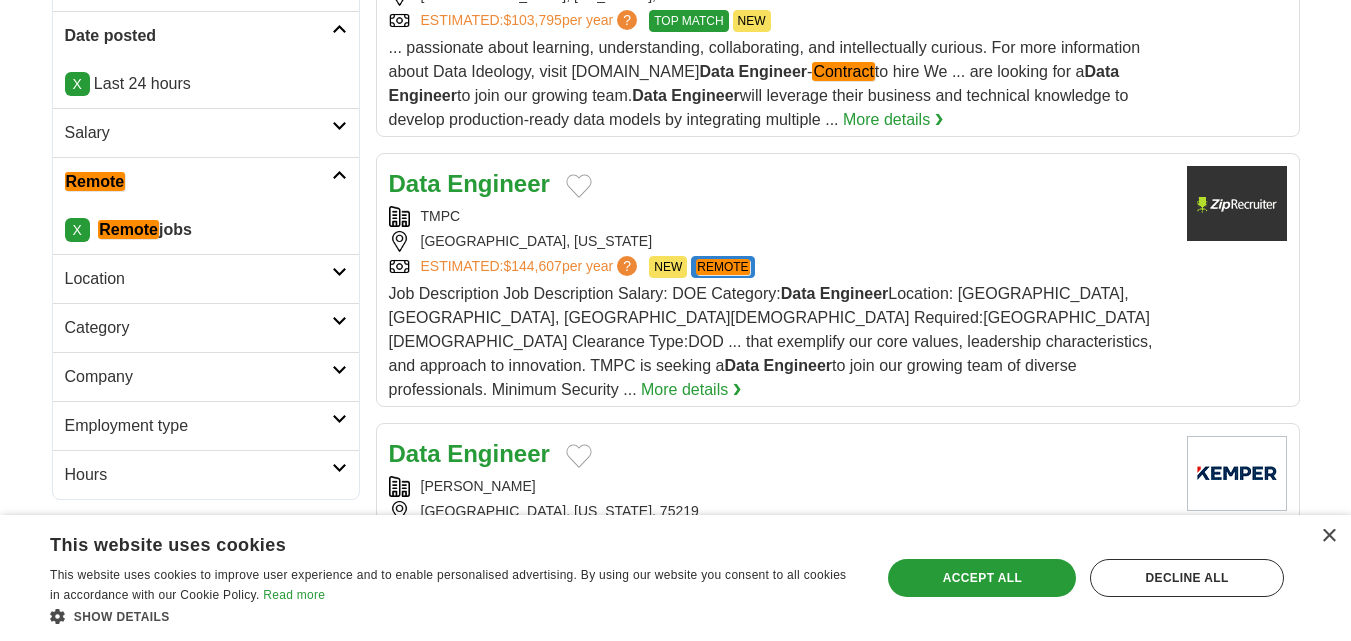 click on "Data" at bounding box center (415, 183) 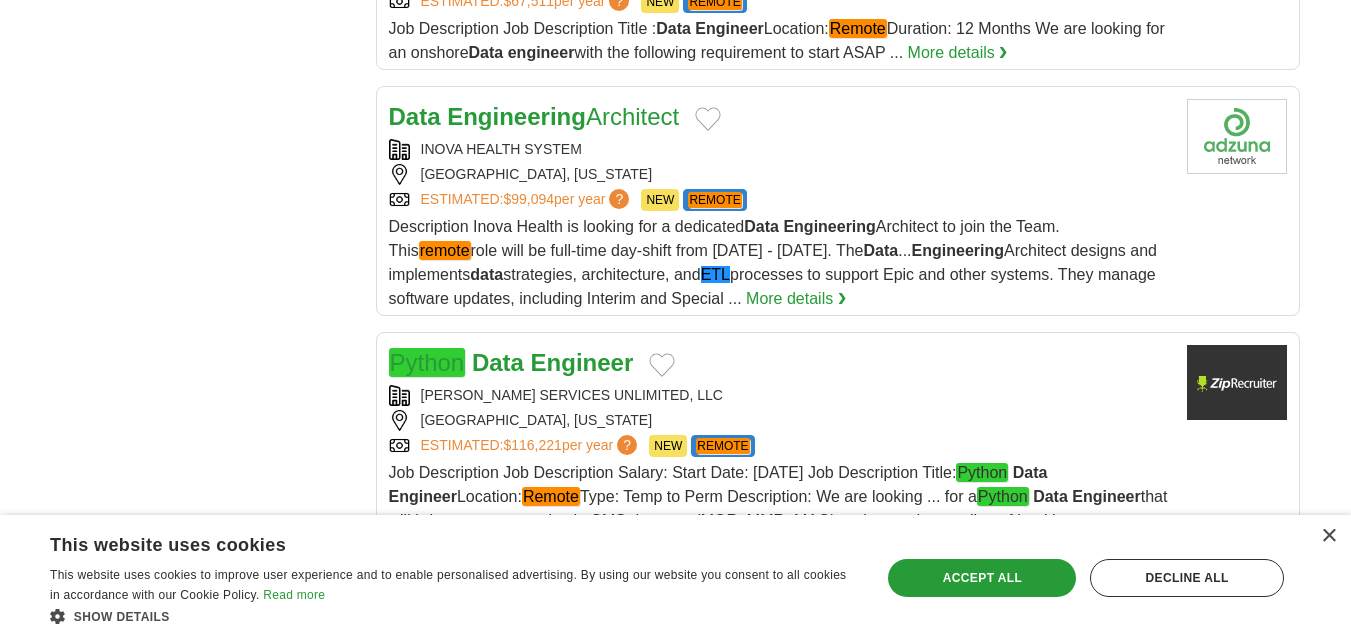 scroll, scrollTop: 2400, scrollLeft: 0, axis: vertical 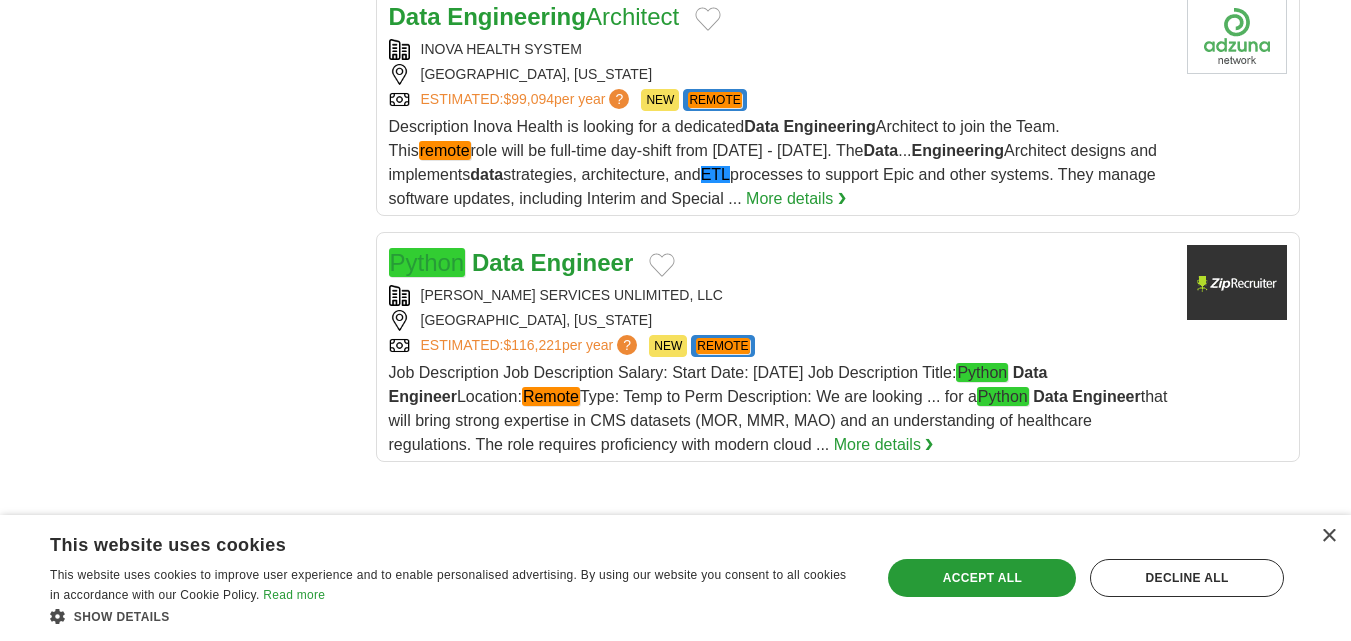 click on "Python" at bounding box center (427, 262) 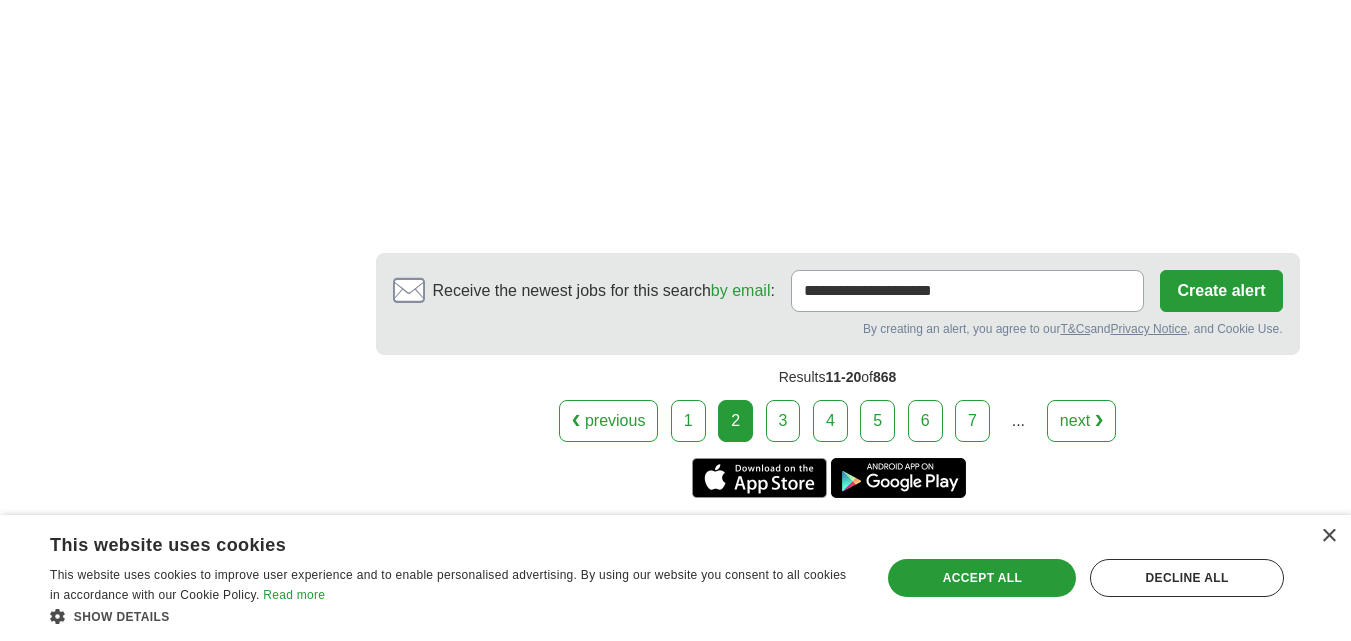 scroll, scrollTop: 3838, scrollLeft: 0, axis: vertical 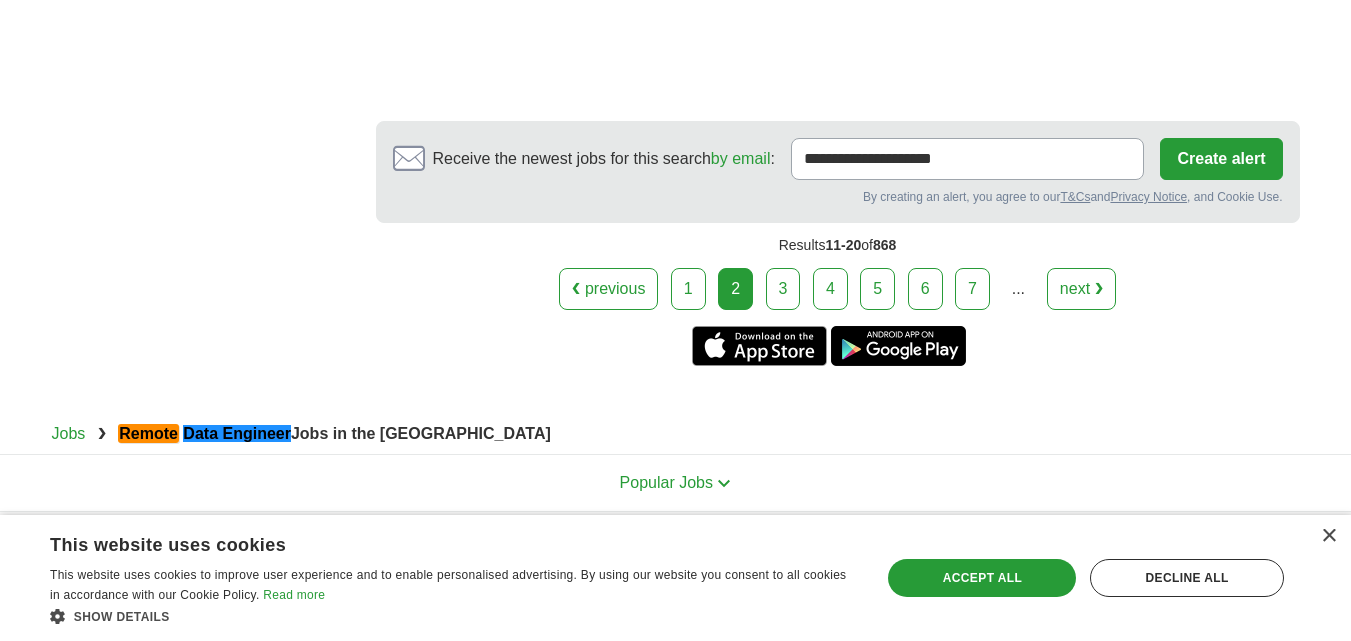 click on "3" at bounding box center [783, 289] 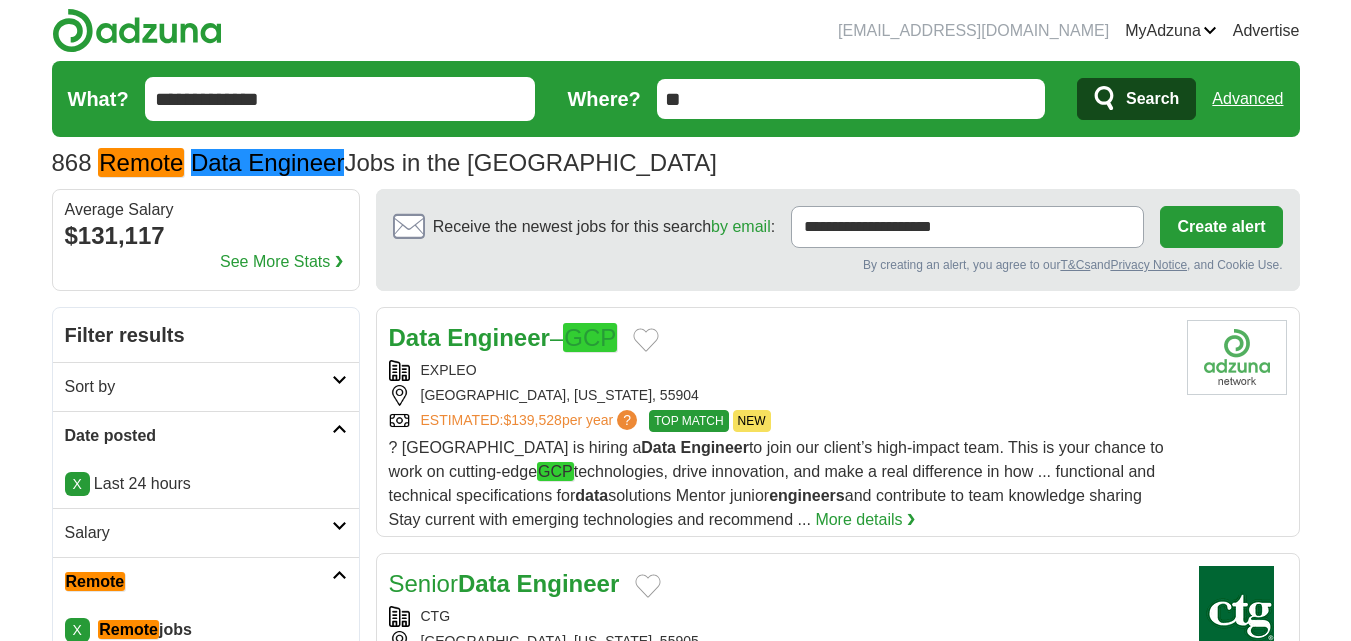 scroll, scrollTop: 0, scrollLeft: 0, axis: both 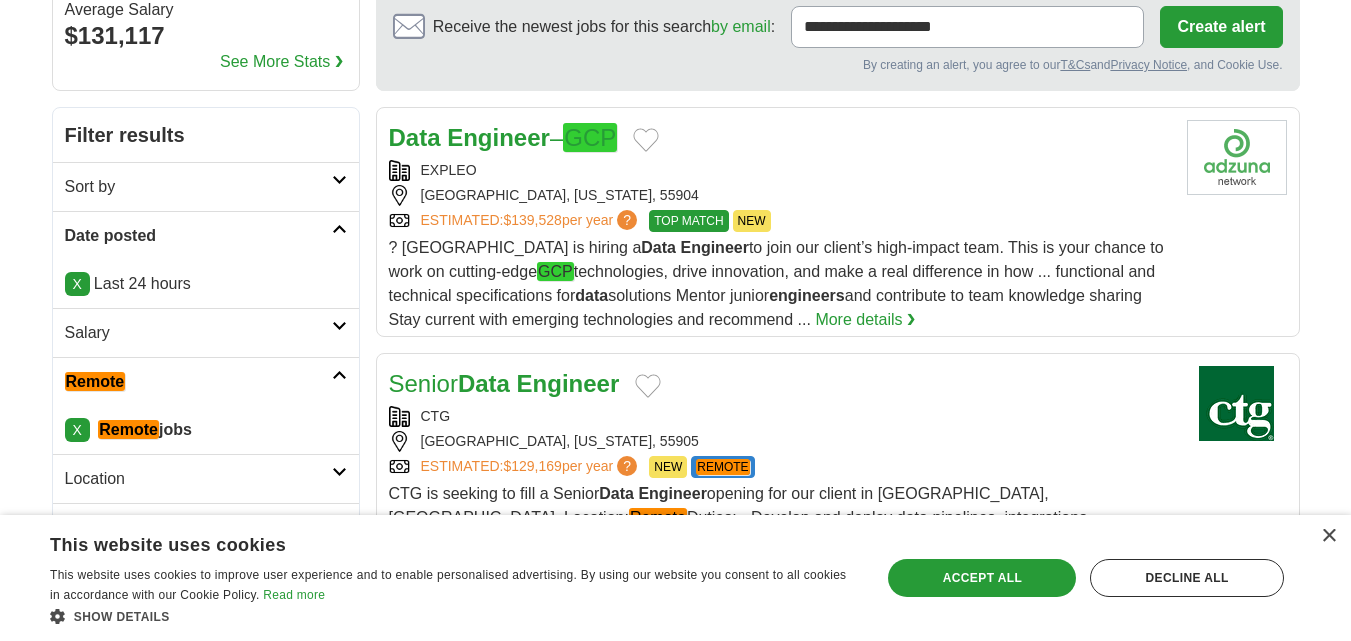 click on "Data" at bounding box center [415, 137] 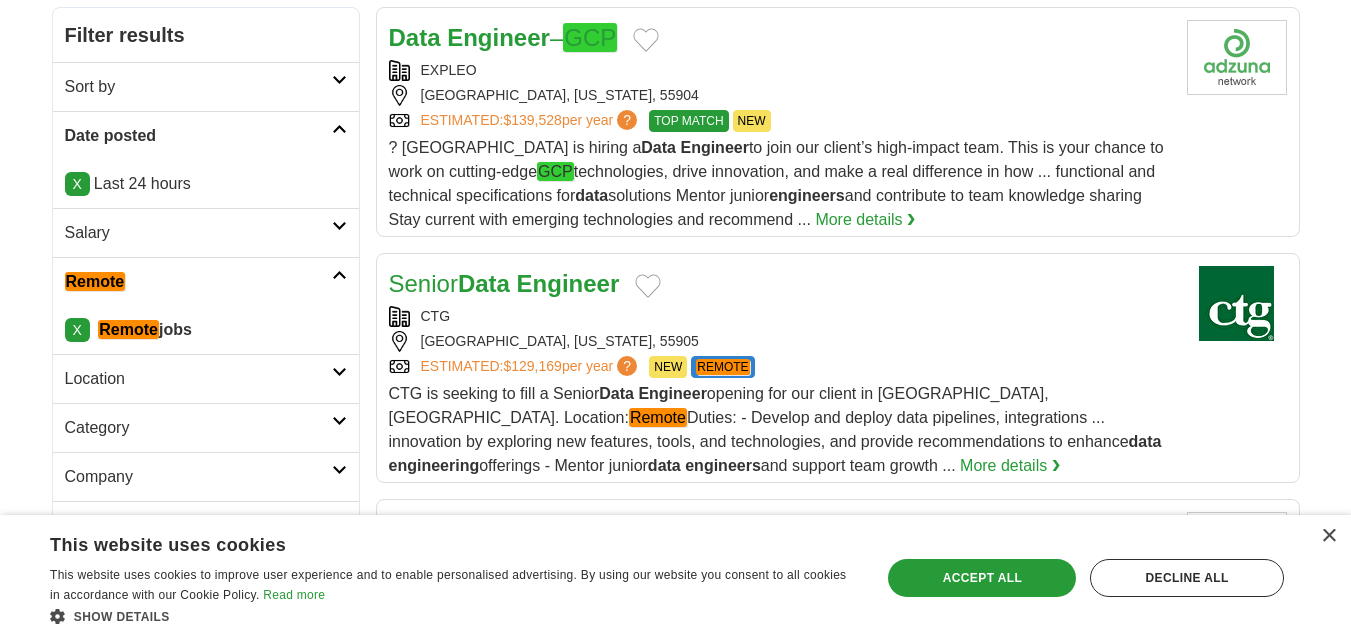 scroll, scrollTop: 400, scrollLeft: 0, axis: vertical 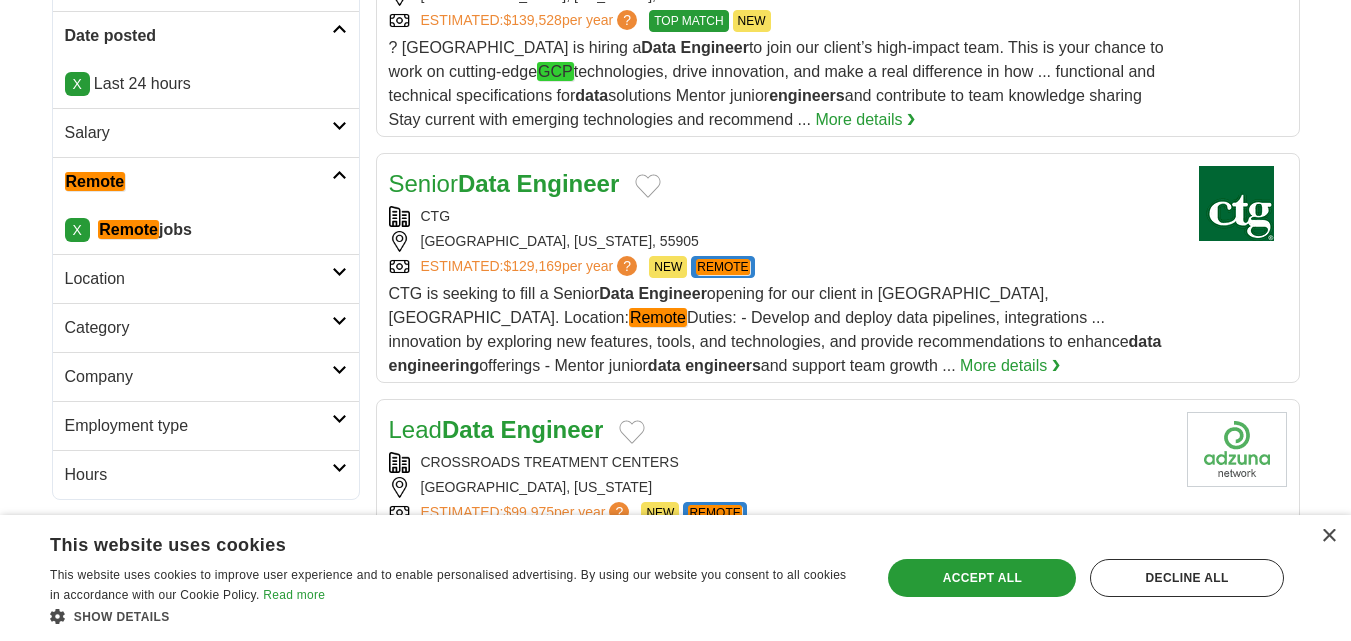 click on "Senior  Data   Engineer" at bounding box center (504, 184) 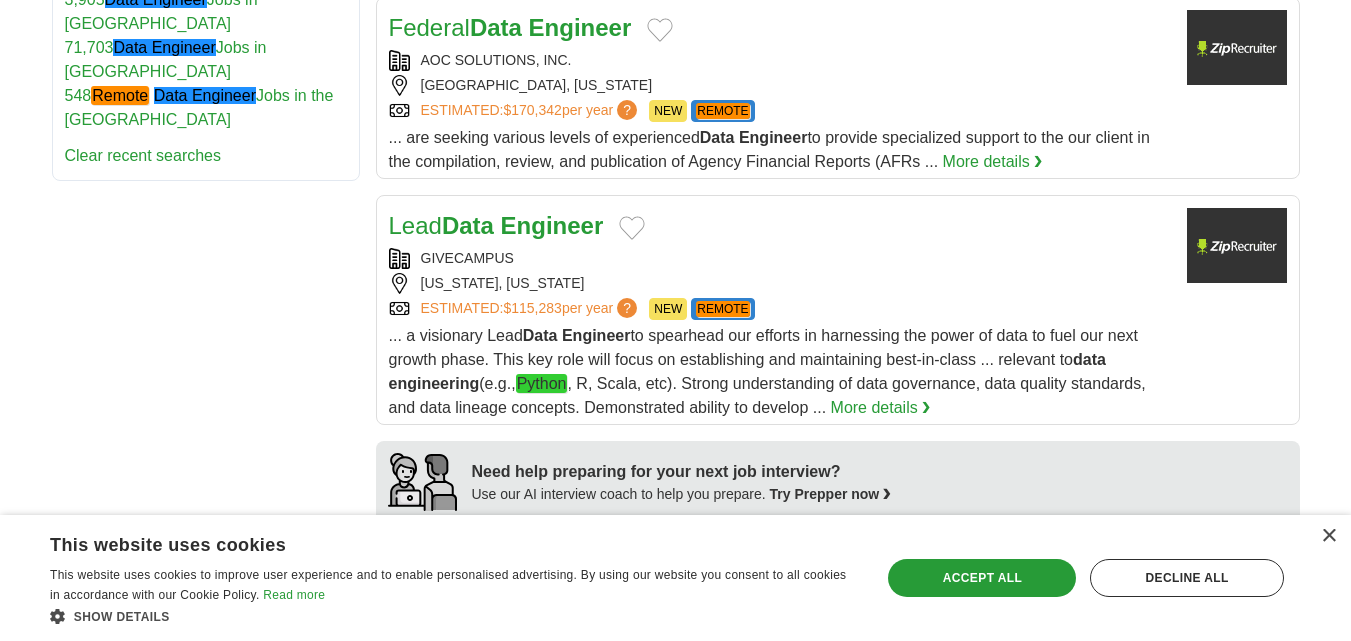 scroll, scrollTop: 1500, scrollLeft: 0, axis: vertical 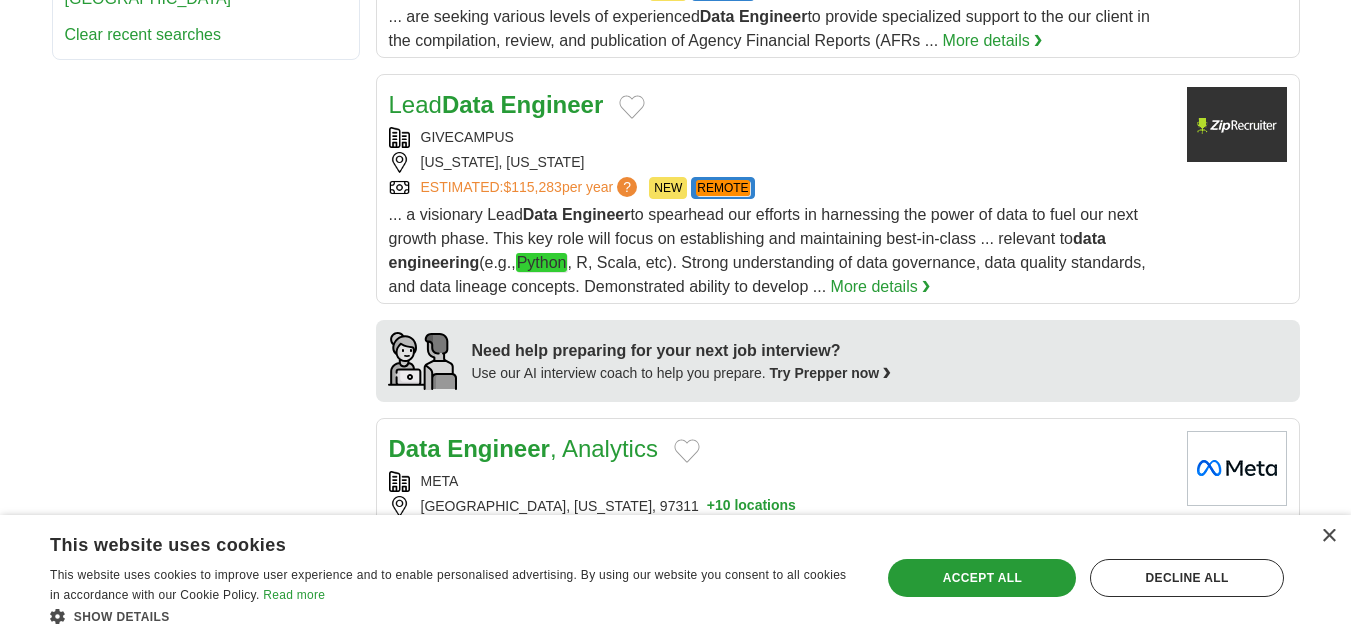 click on "Data" at bounding box center [468, 104] 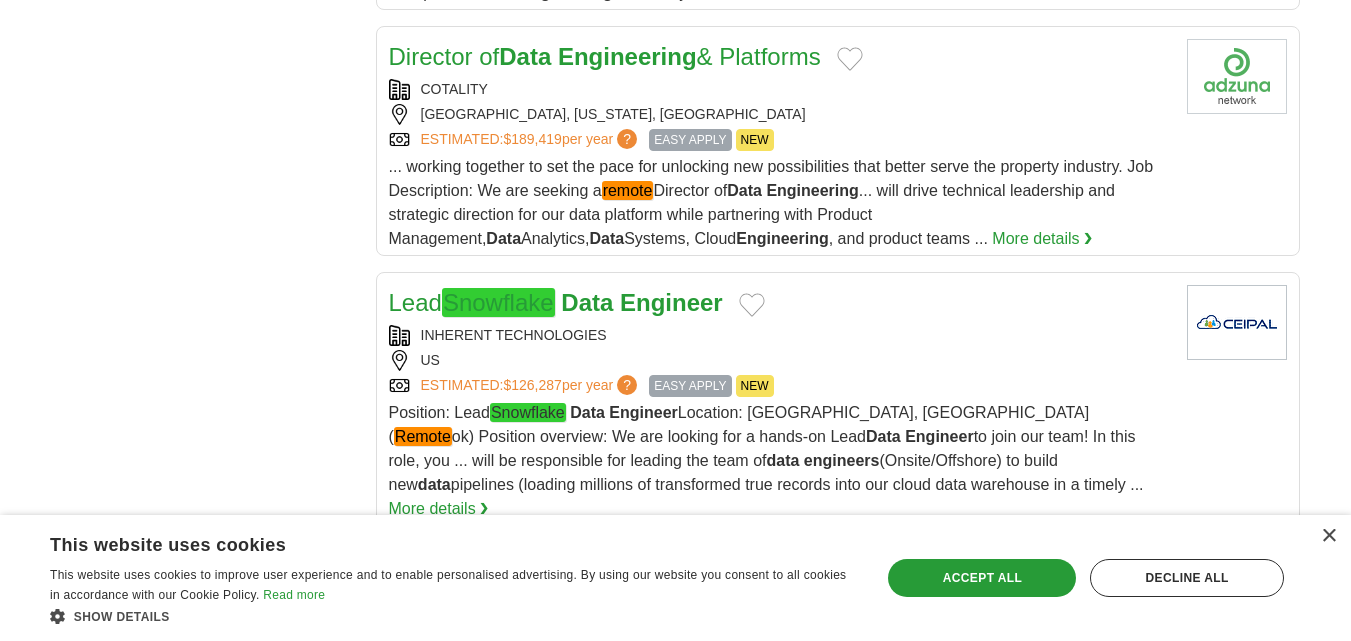 scroll, scrollTop: 2500, scrollLeft: 0, axis: vertical 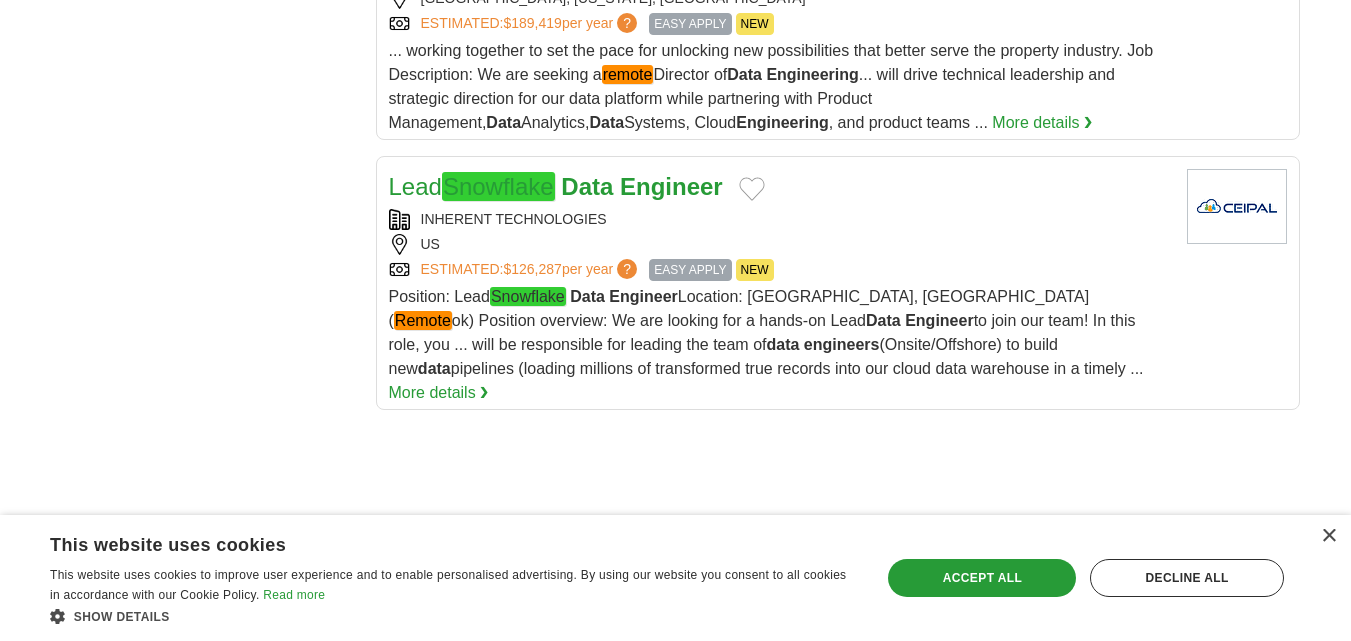 click on "Lead  Snowflake   Data   Engineer" at bounding box center [556, 186] 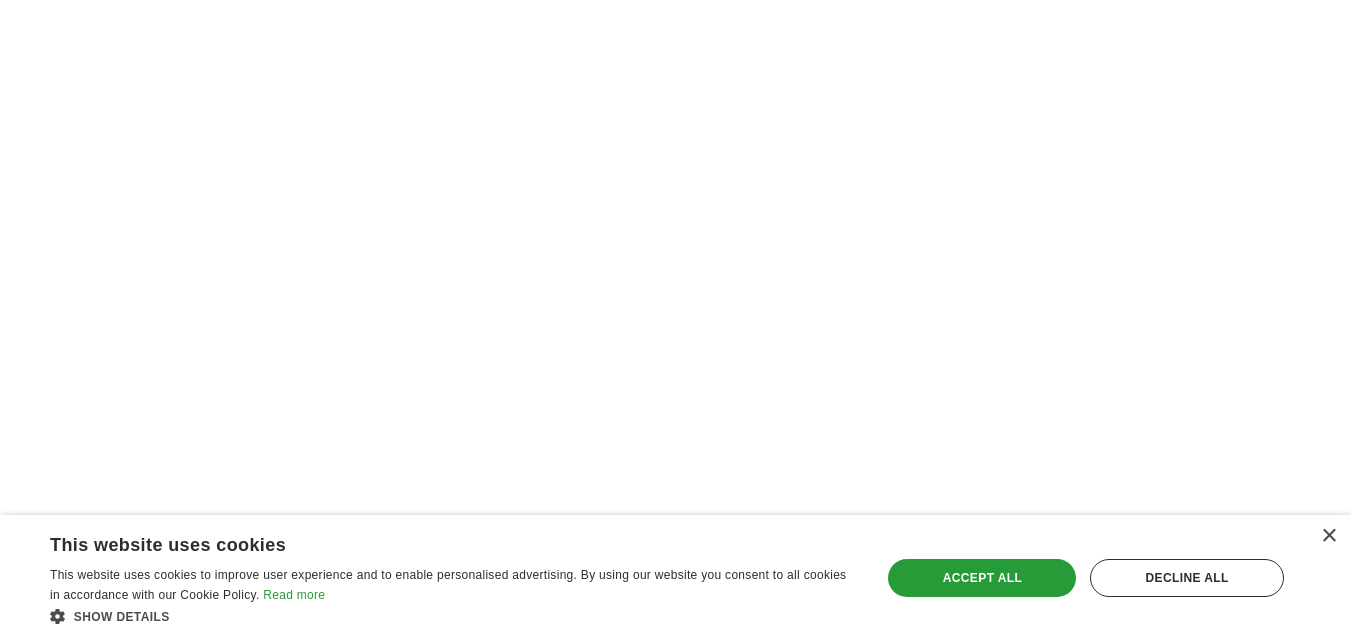 scroll, scrollTop: 3500, scrollLeft: 0, axis: vertical 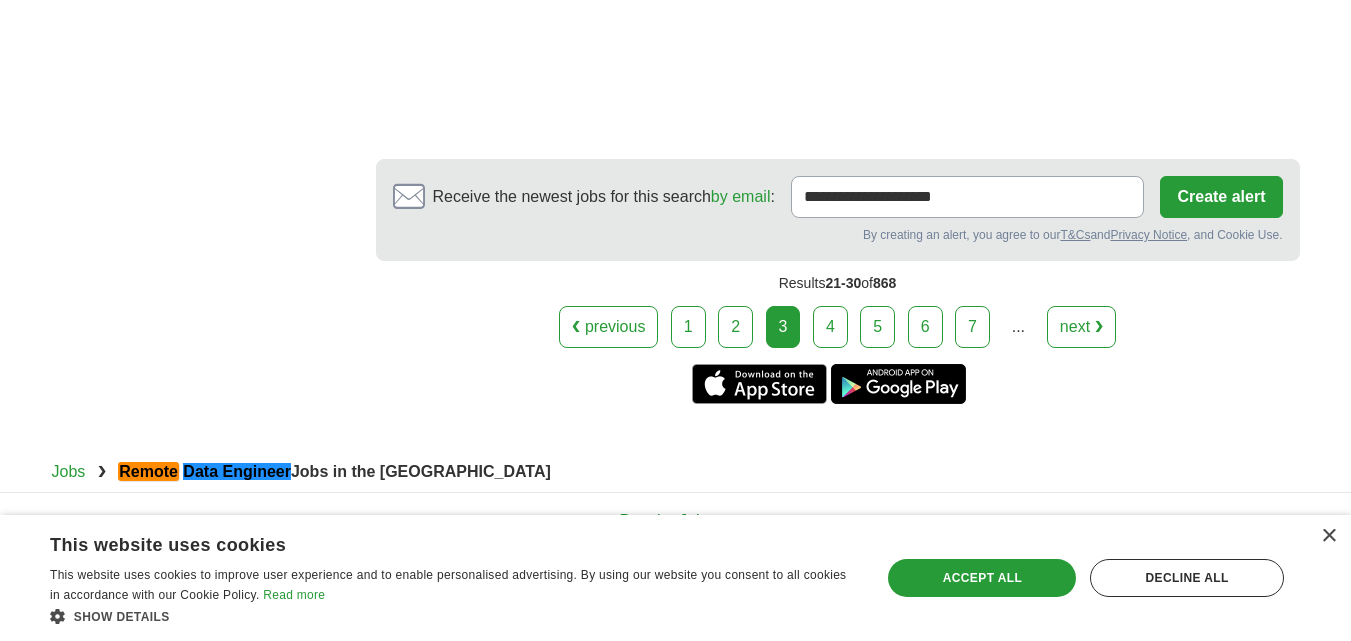 click on "4" at bounding box center (830, 327) 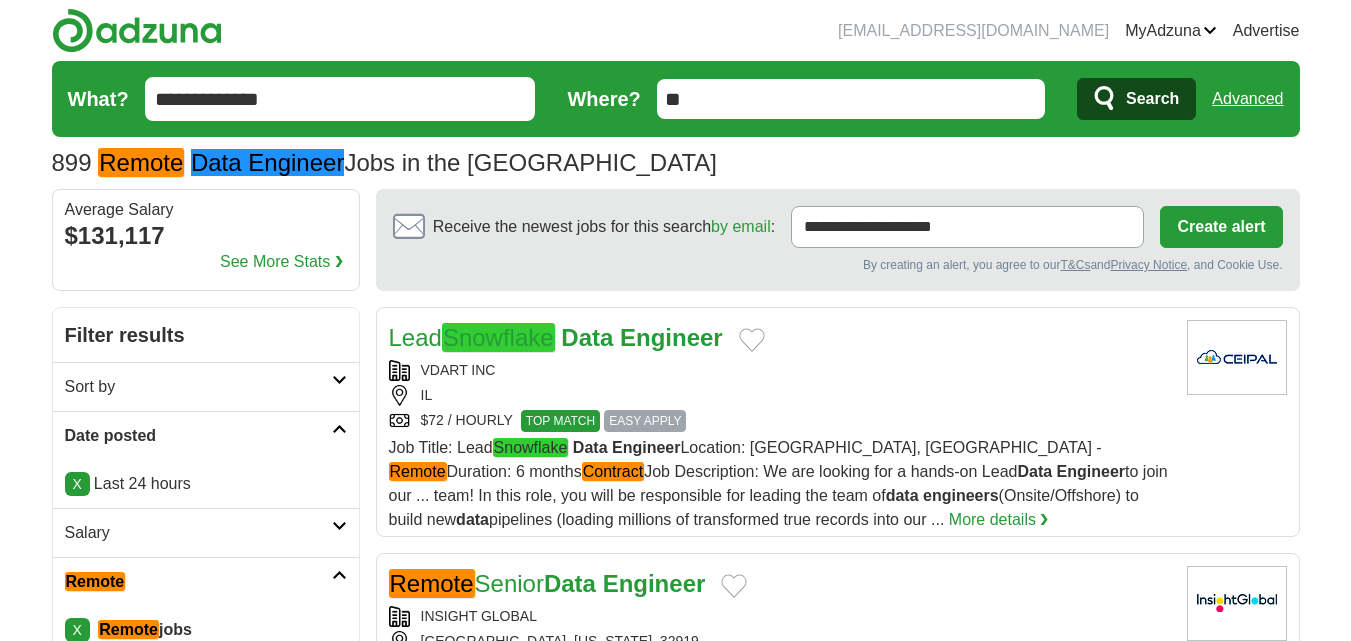 scroll, scrollTop: 0, scrollLeft: 0, axis: both 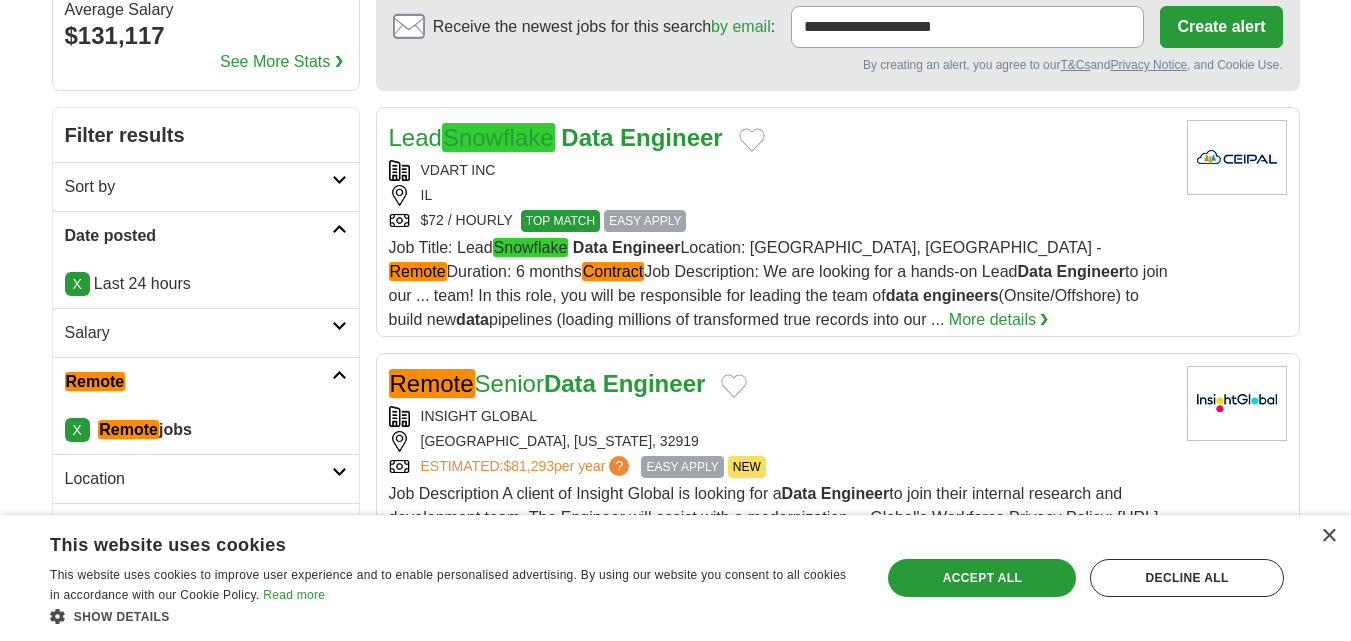 click on "Snowflake" at bounding box center (498, 137) 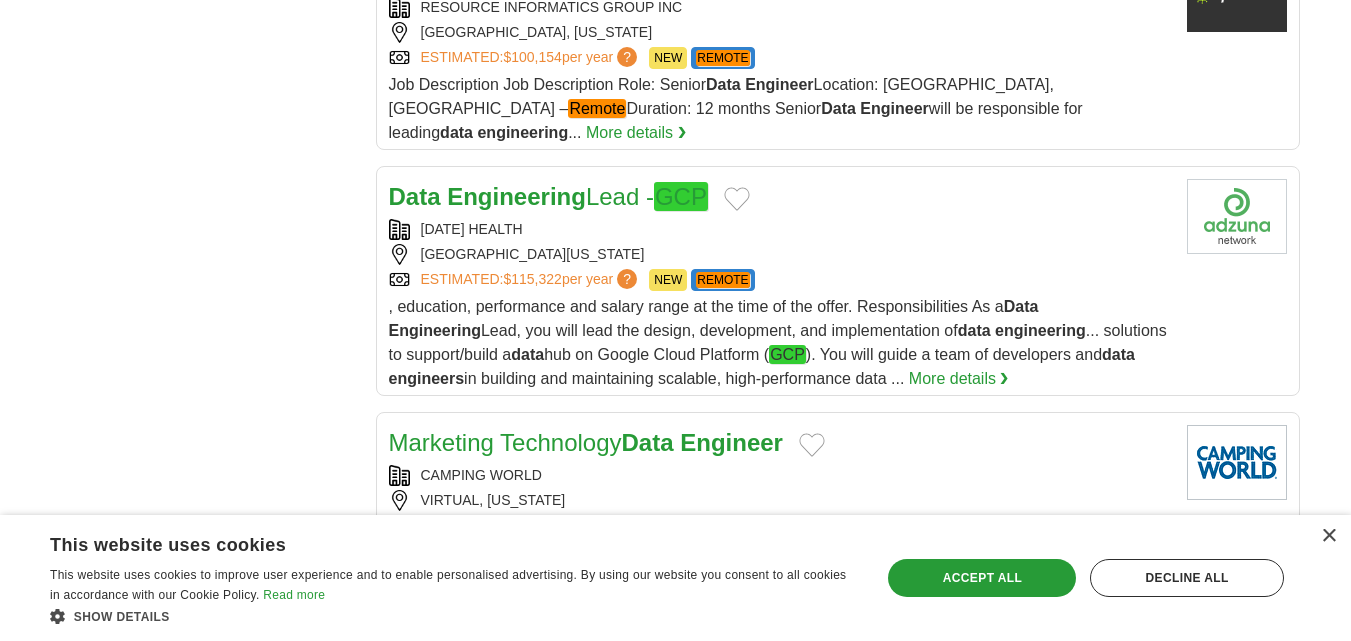 scroll, scrollTop: 2300, scrollLeft: 0, axis: vertical 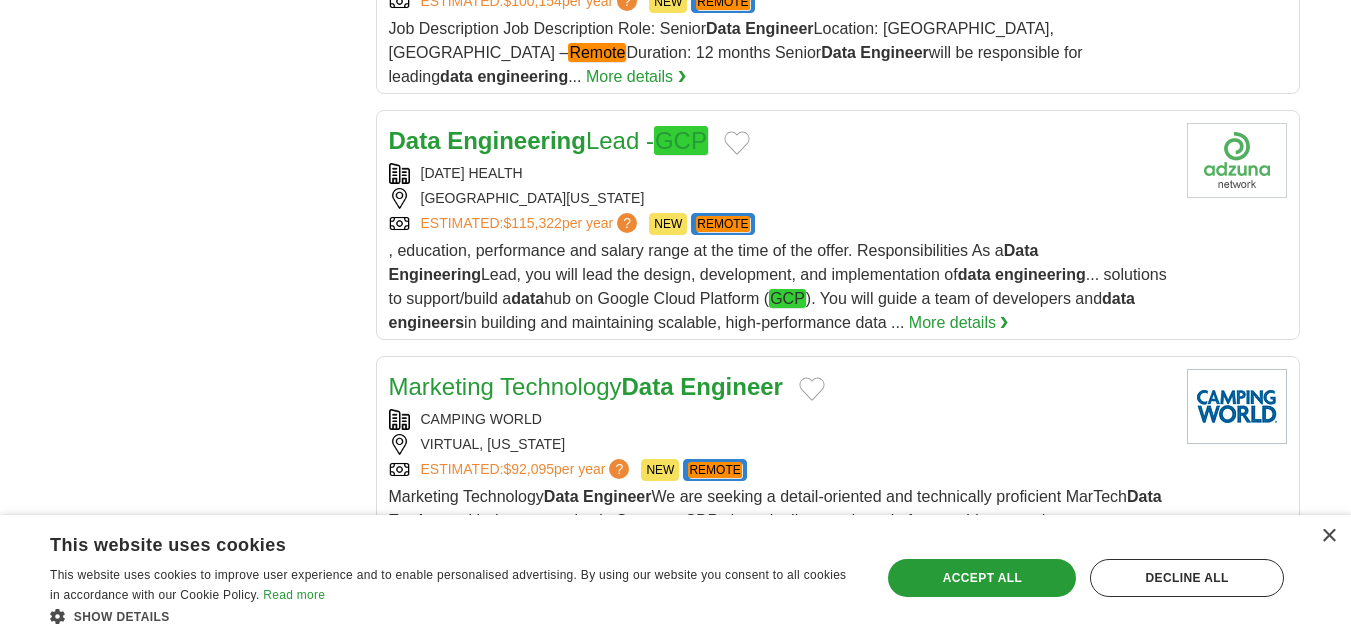 click on "Data" at bounding box center [415, 140] 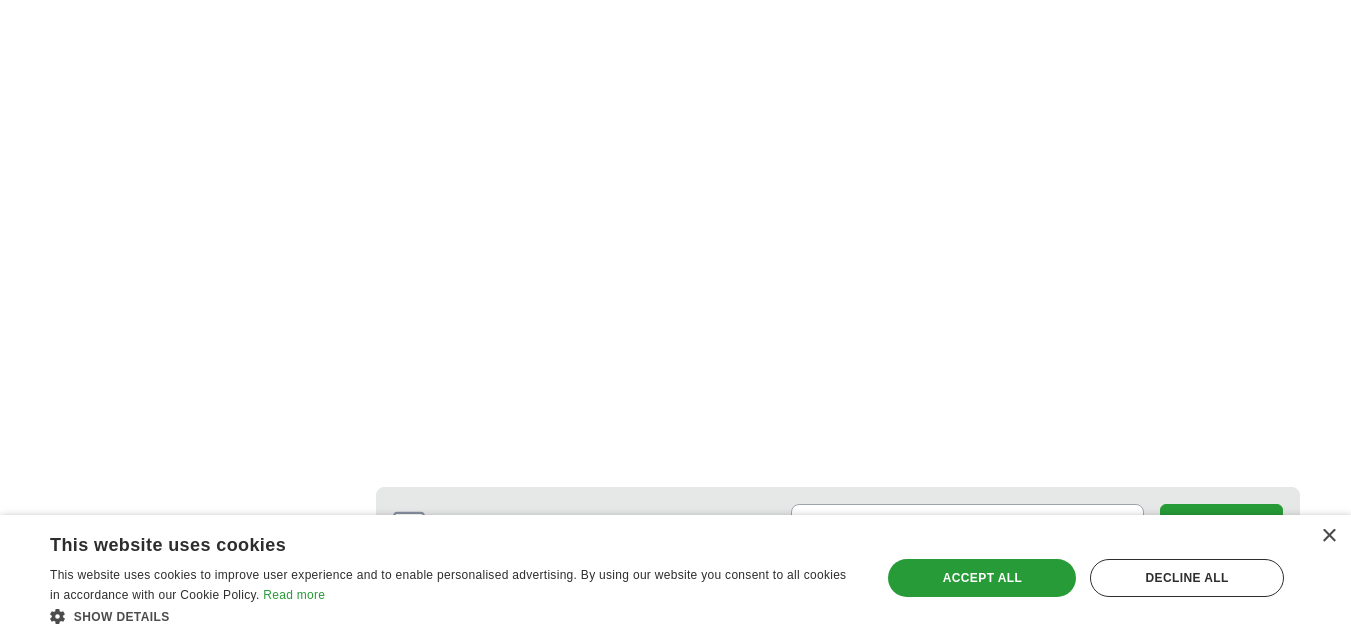 scroll, scrollTop: 4200, scrollLeft: 0, axis: vertical 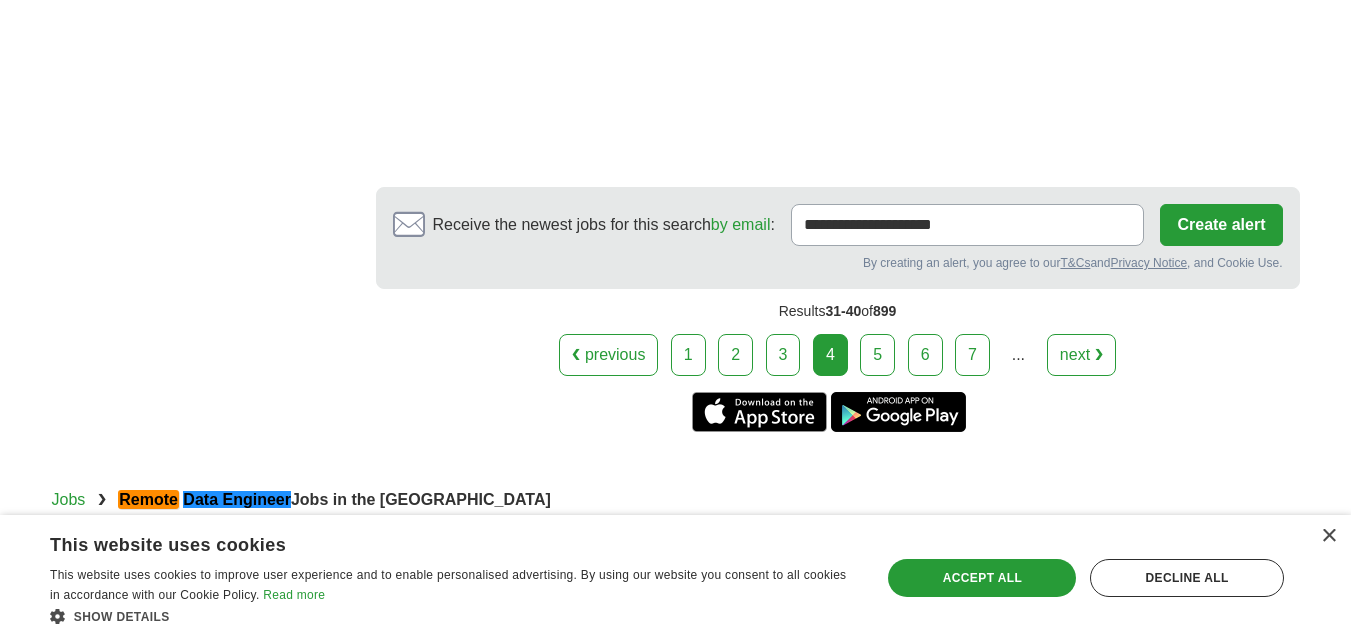 click on "5" at bounding box center (877, 355) 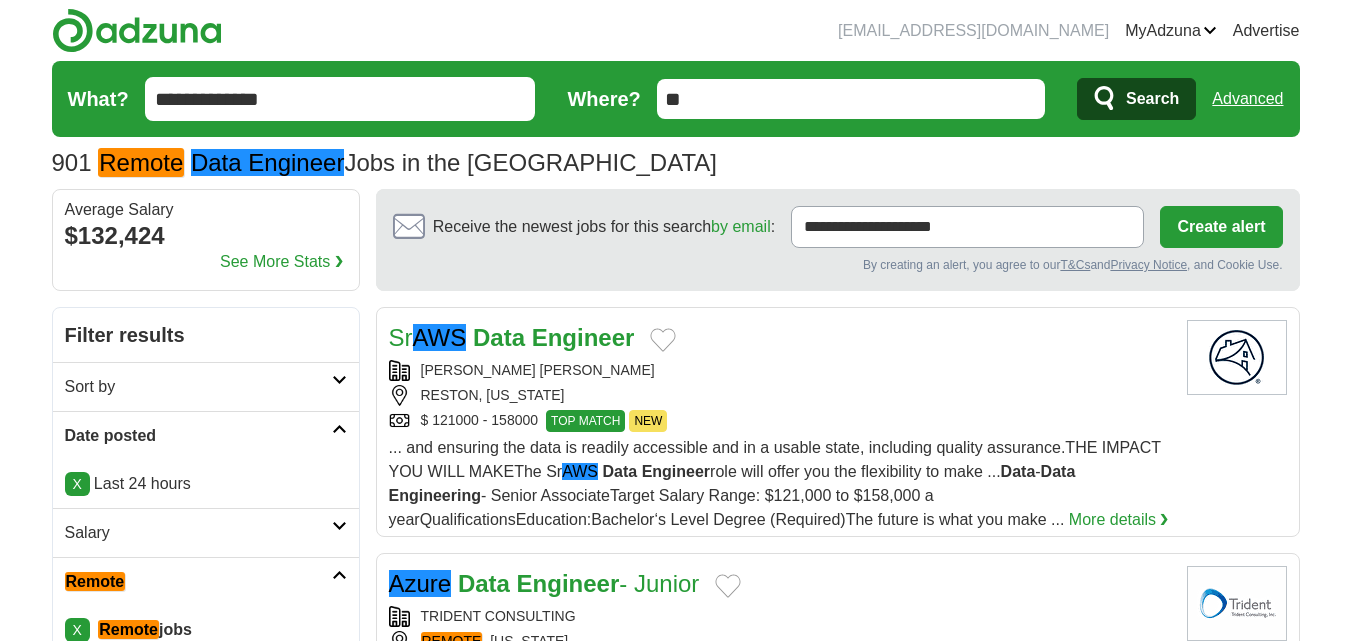 scroll, scrollTop: 0, scrollLeft: 0, axis: both 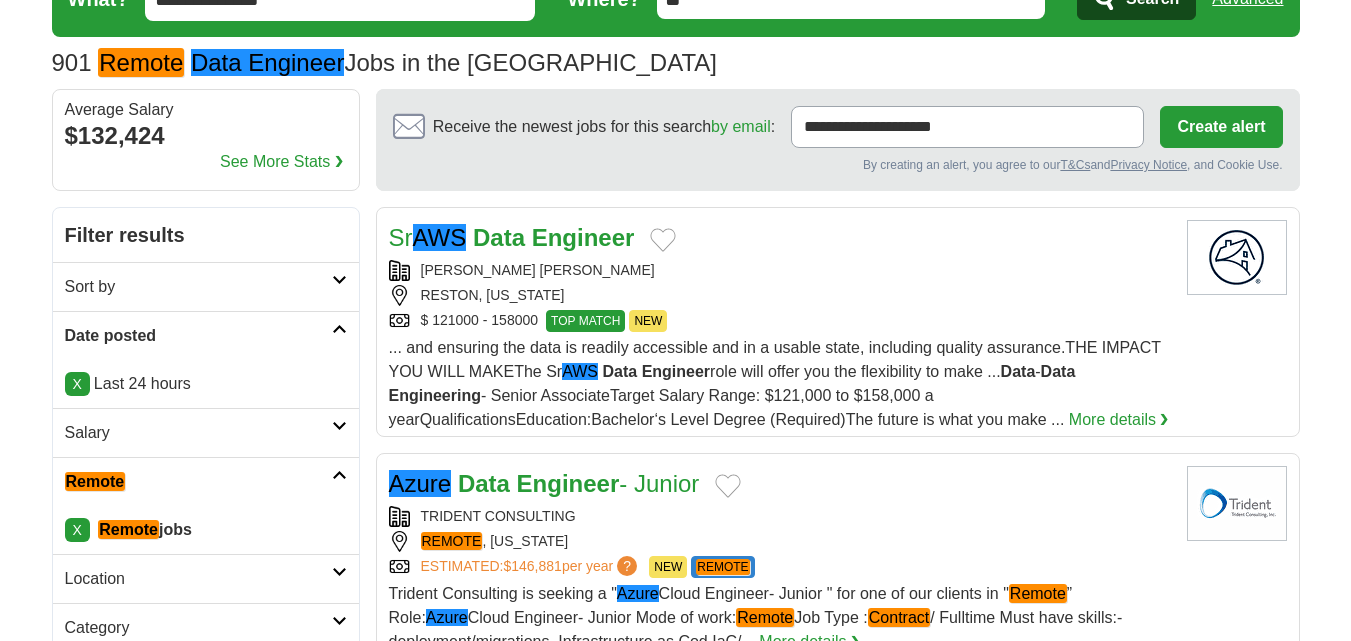 click on "Sr  AWS   Data   Engineer" at bounding box center (512, 237) 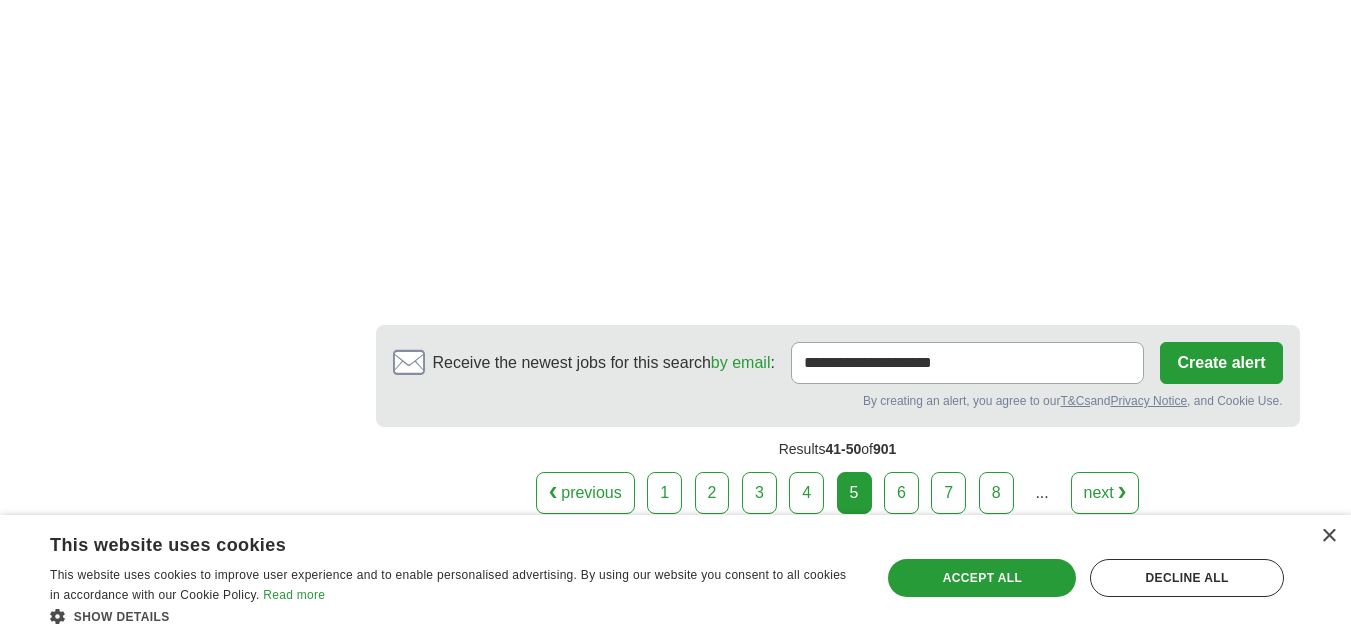 scroll, scrollTop: 4000, scrollLeft: 0, axis: vertical 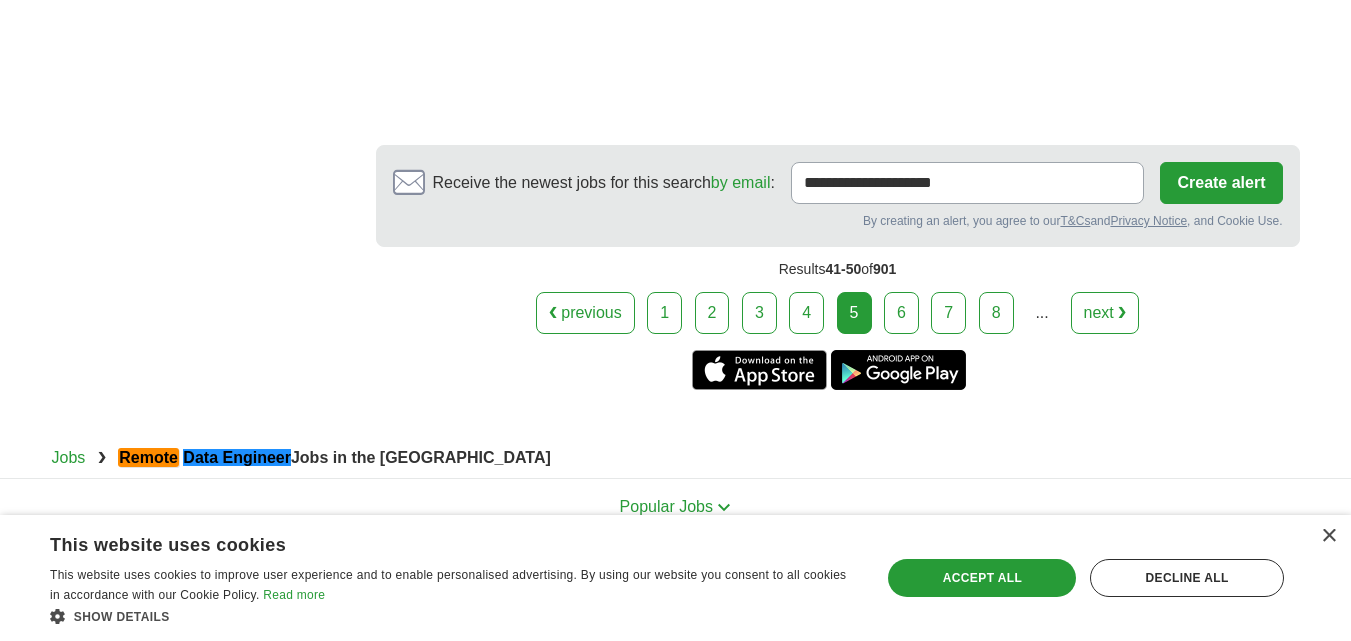click on "6" at bounding box center (901, 313) 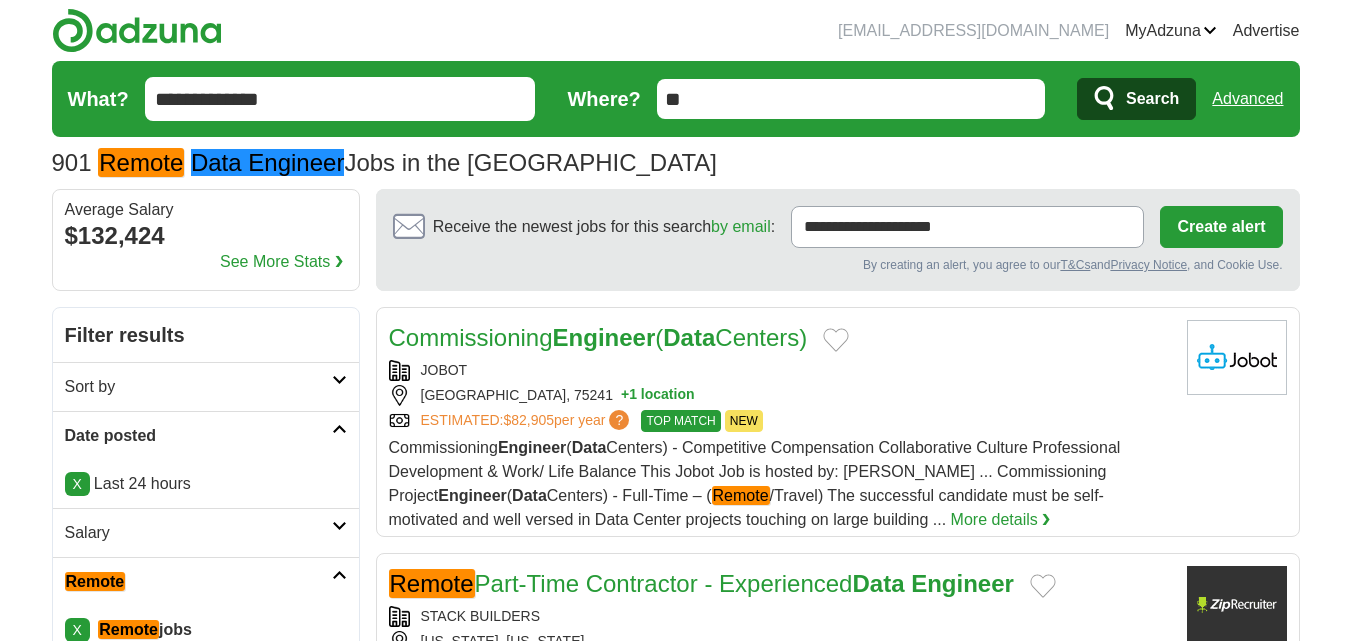 scroll, scrollTop: 800, scrollLeft: 0, axis: vertical 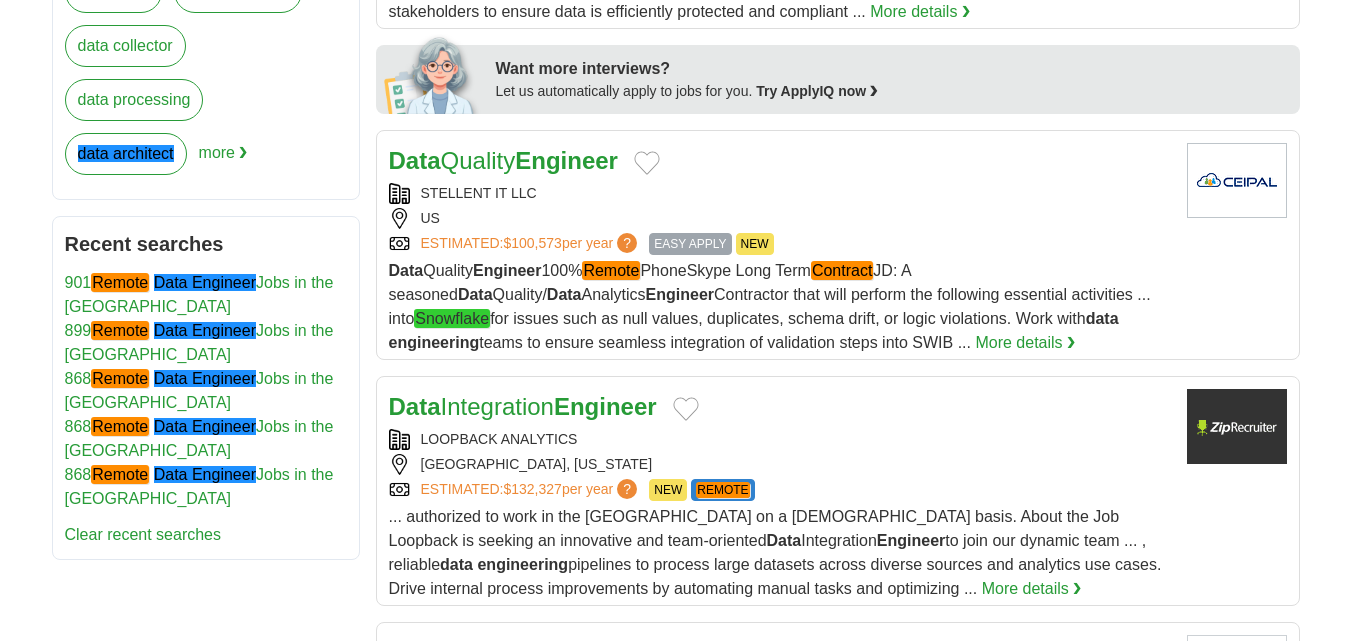 click on "Data" at bounding box center [415, 160] 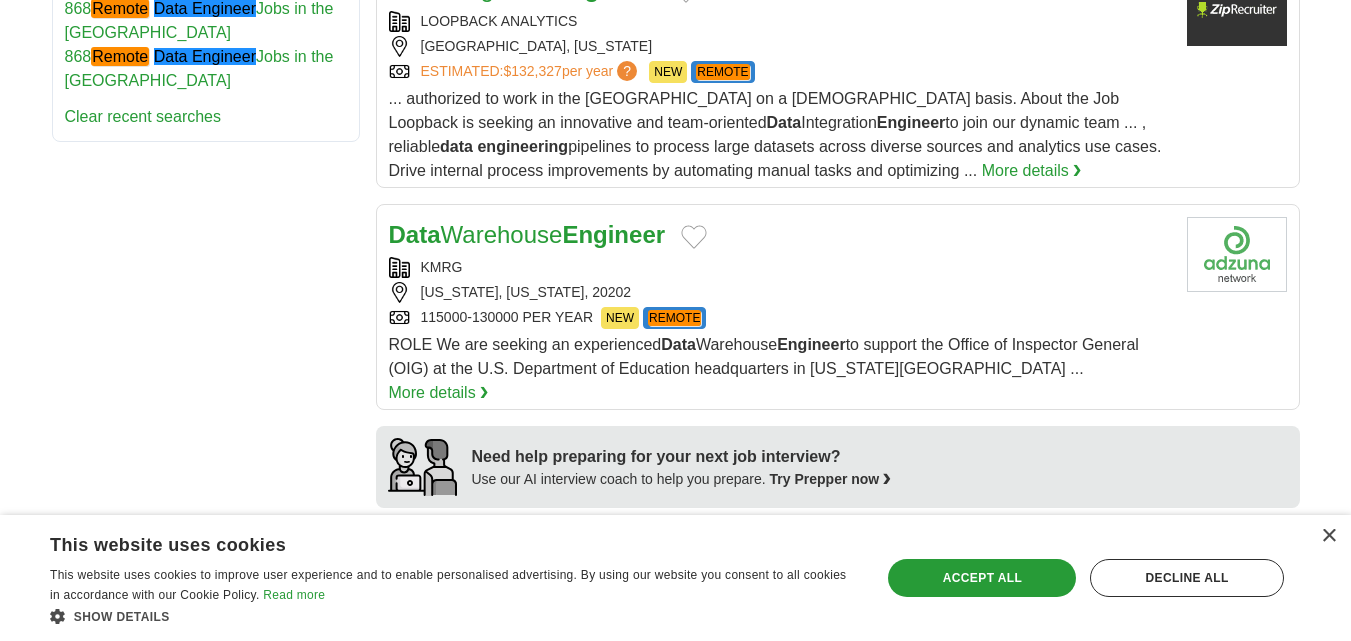 scroll, scrollTop: 1400, scrollLeft: 0, axis: vertical 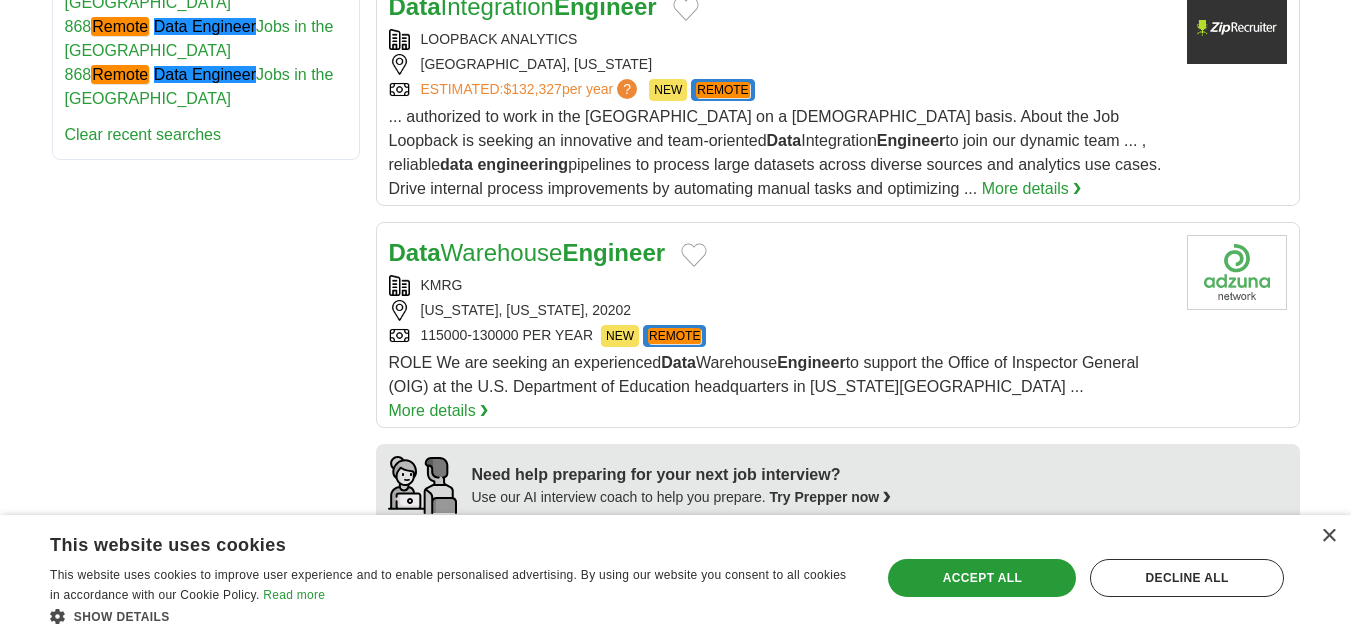 click on "Data" at bounding box center (415, 252) 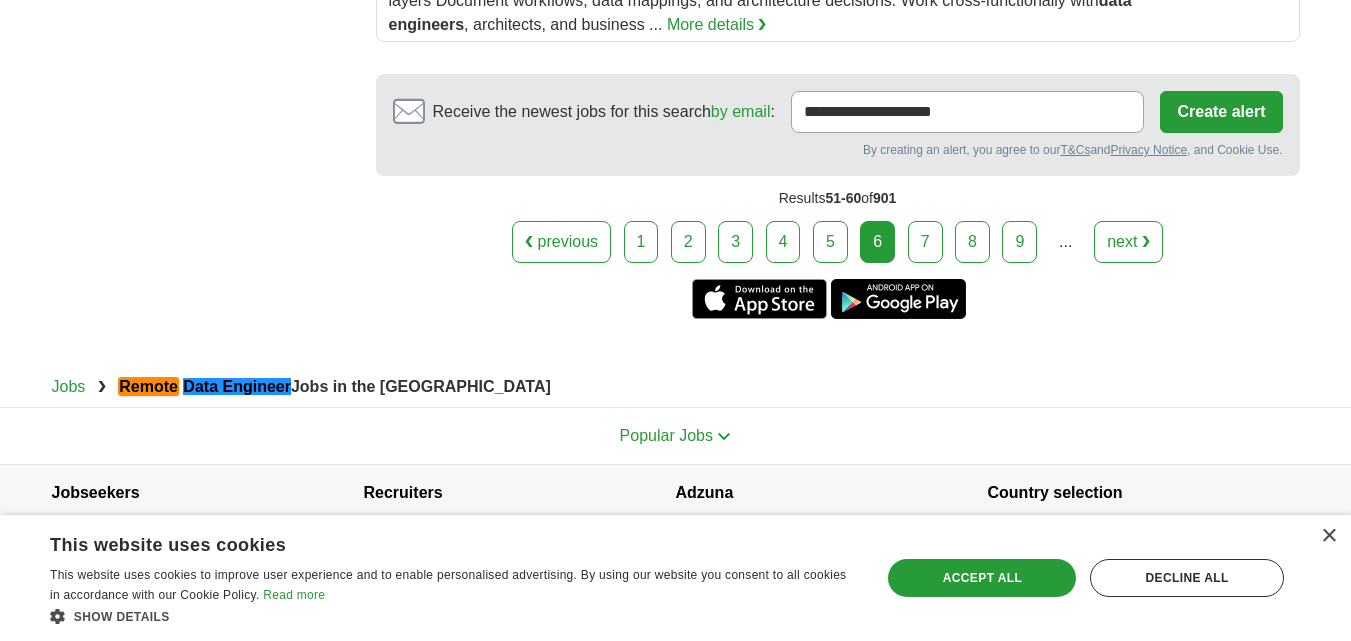 scroll, scrollTop: 2941, scrollLeft: 0, axis: vertical 